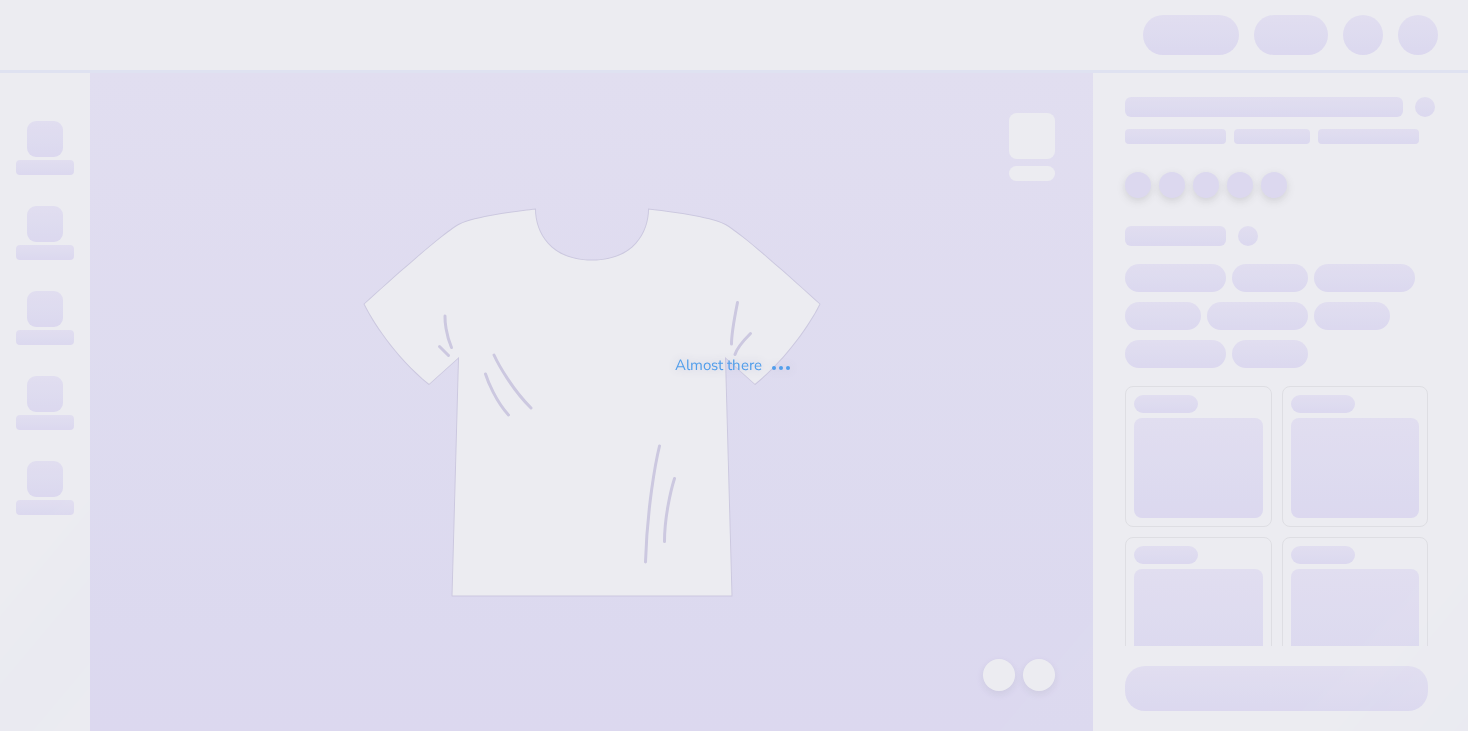 scroll, scrollTop: 0, scrollLeft: 0, axis: both 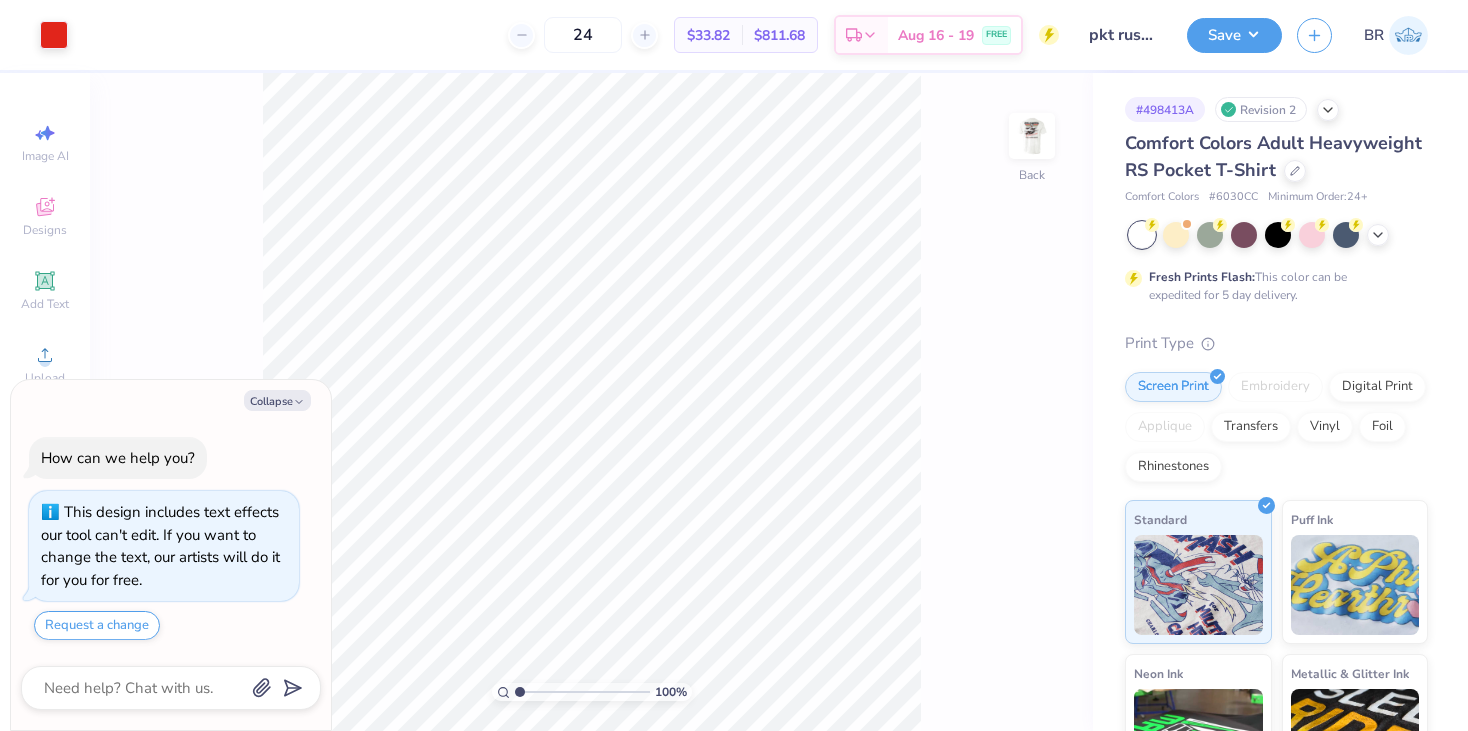 click on "24 $33.82 Per Item $811.68 Total Est.  Delivery Aug 16 - 19 FREE" at bounding box center [571, 35] 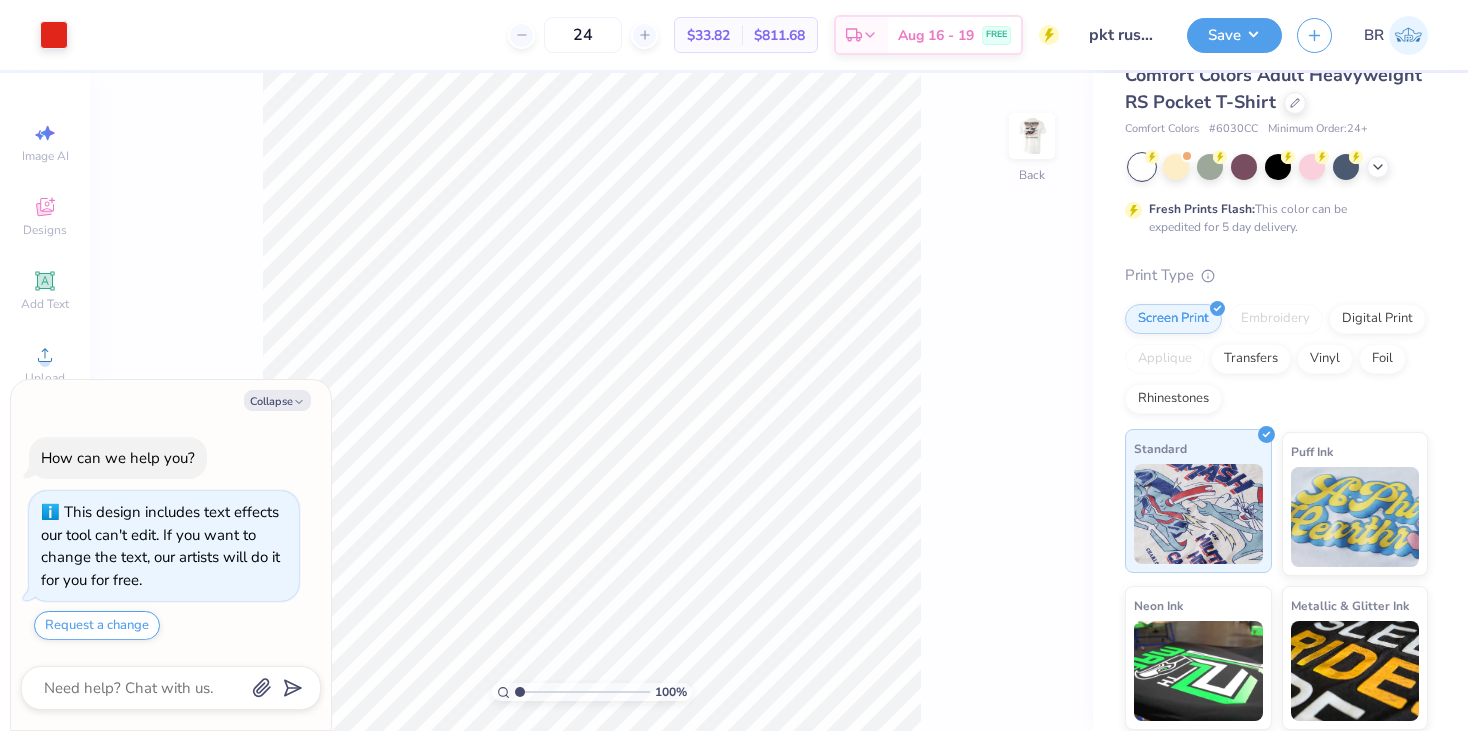 scroll, scrollTop: 0, scrollLeft: 0, axis: both 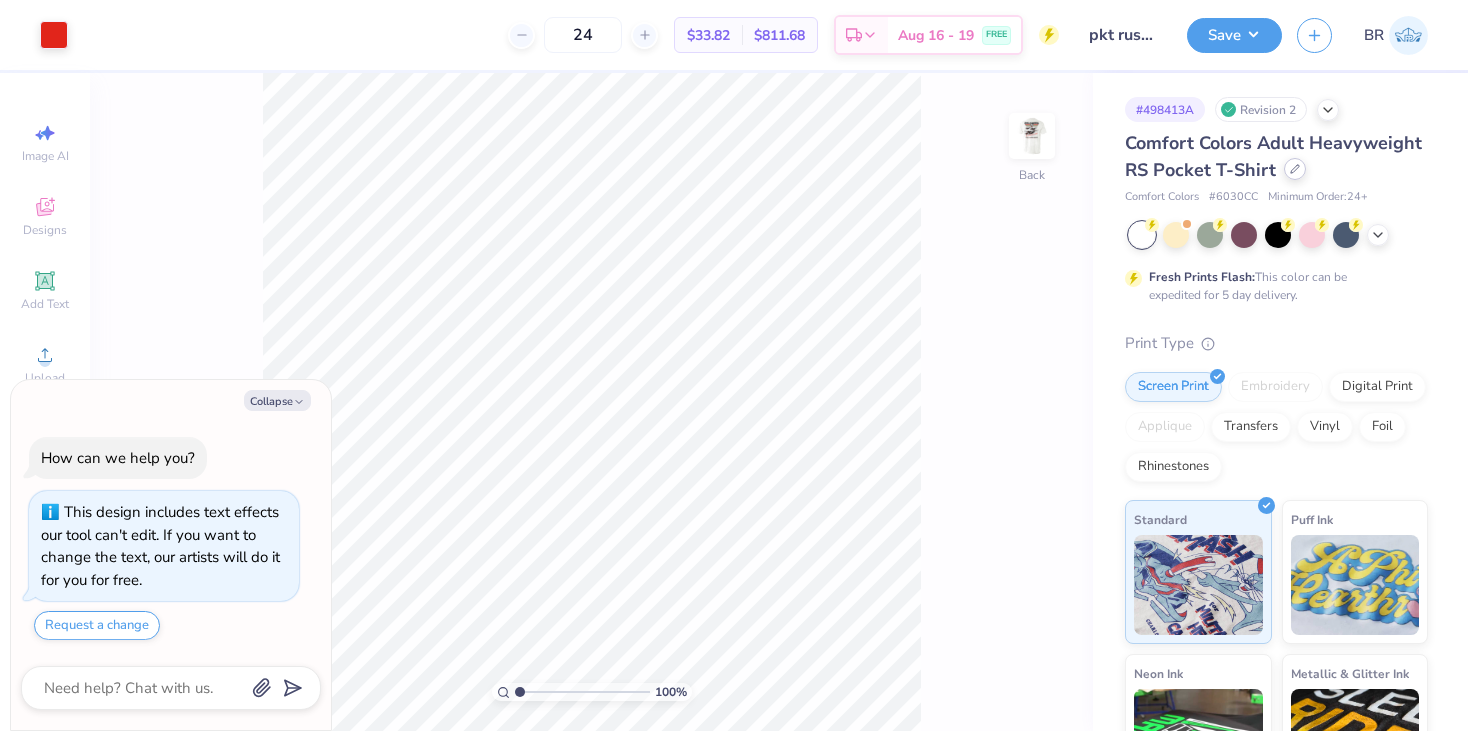click 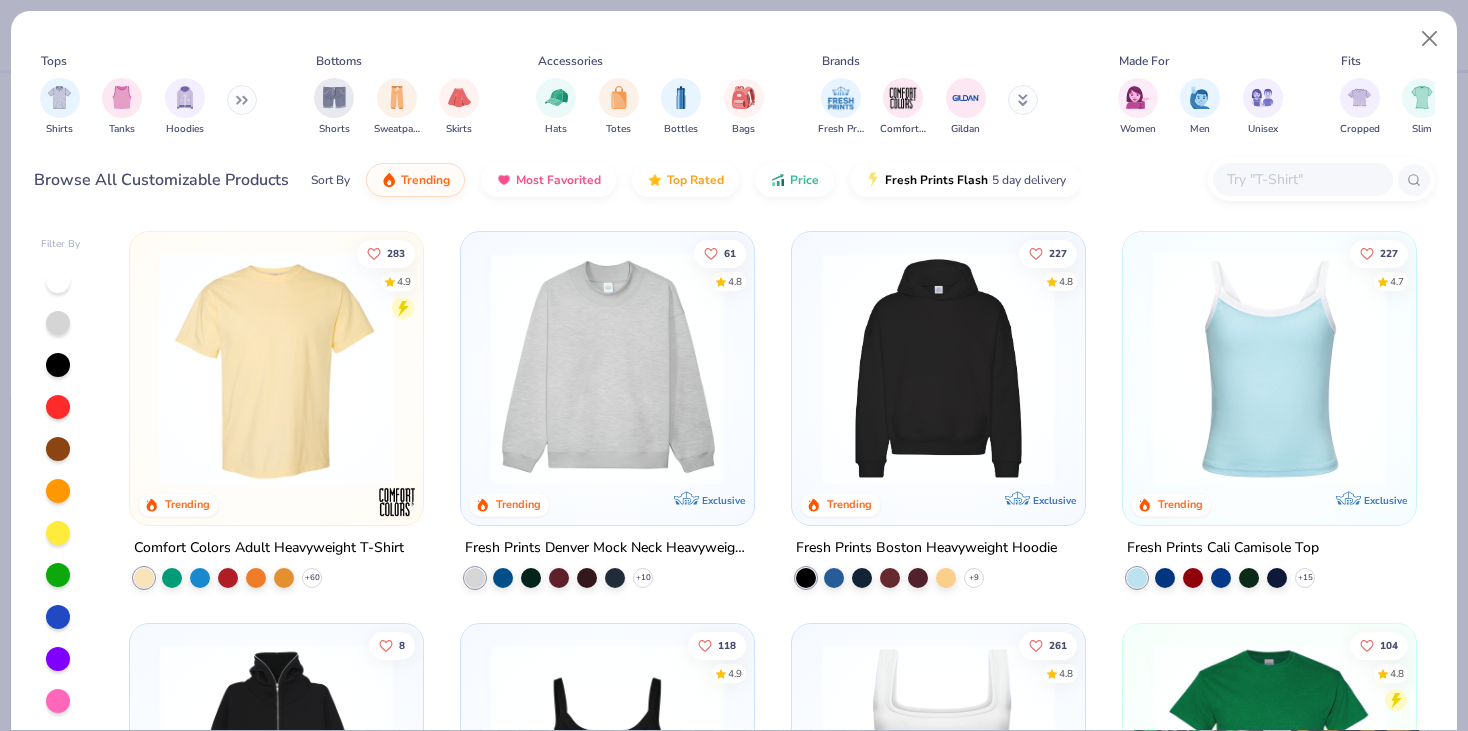click at bounding box center (1302, 179) 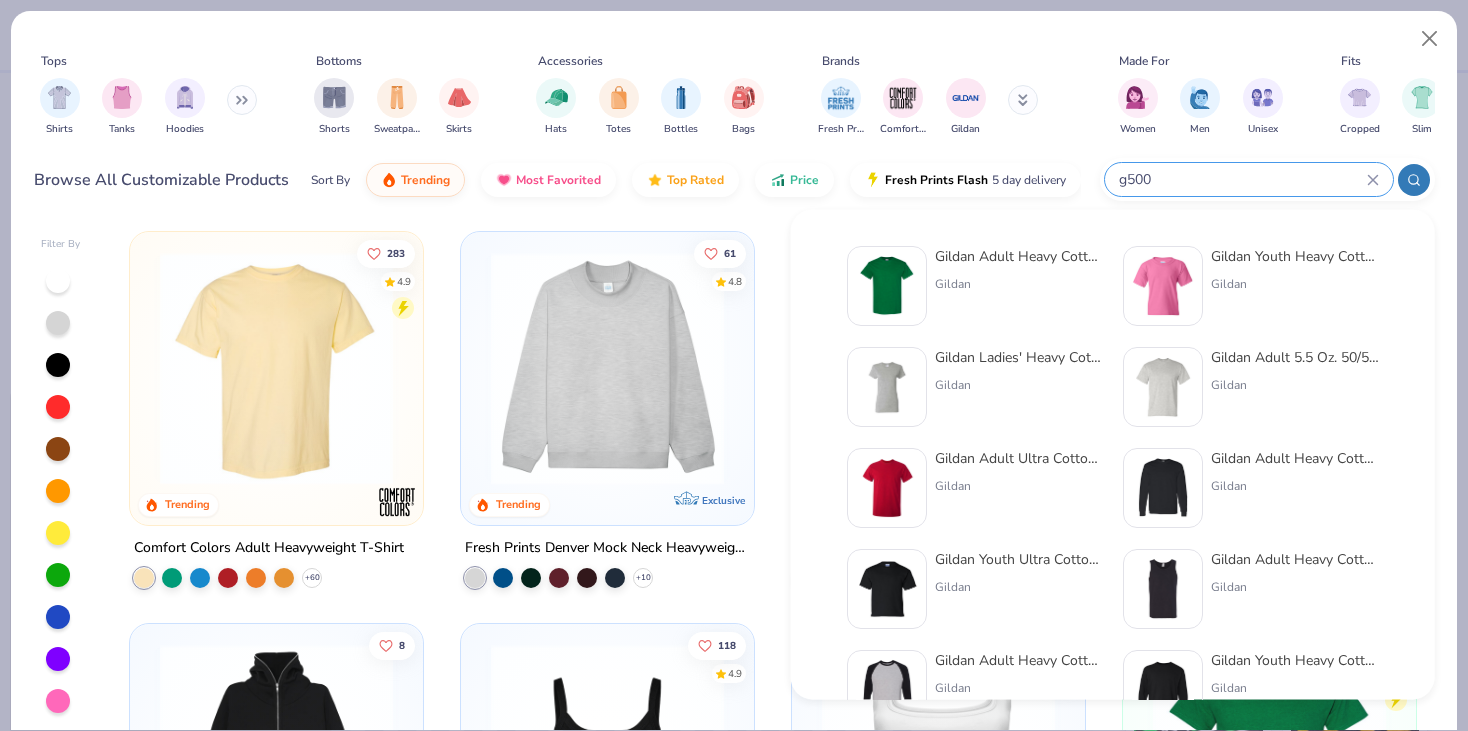 type on "g500" 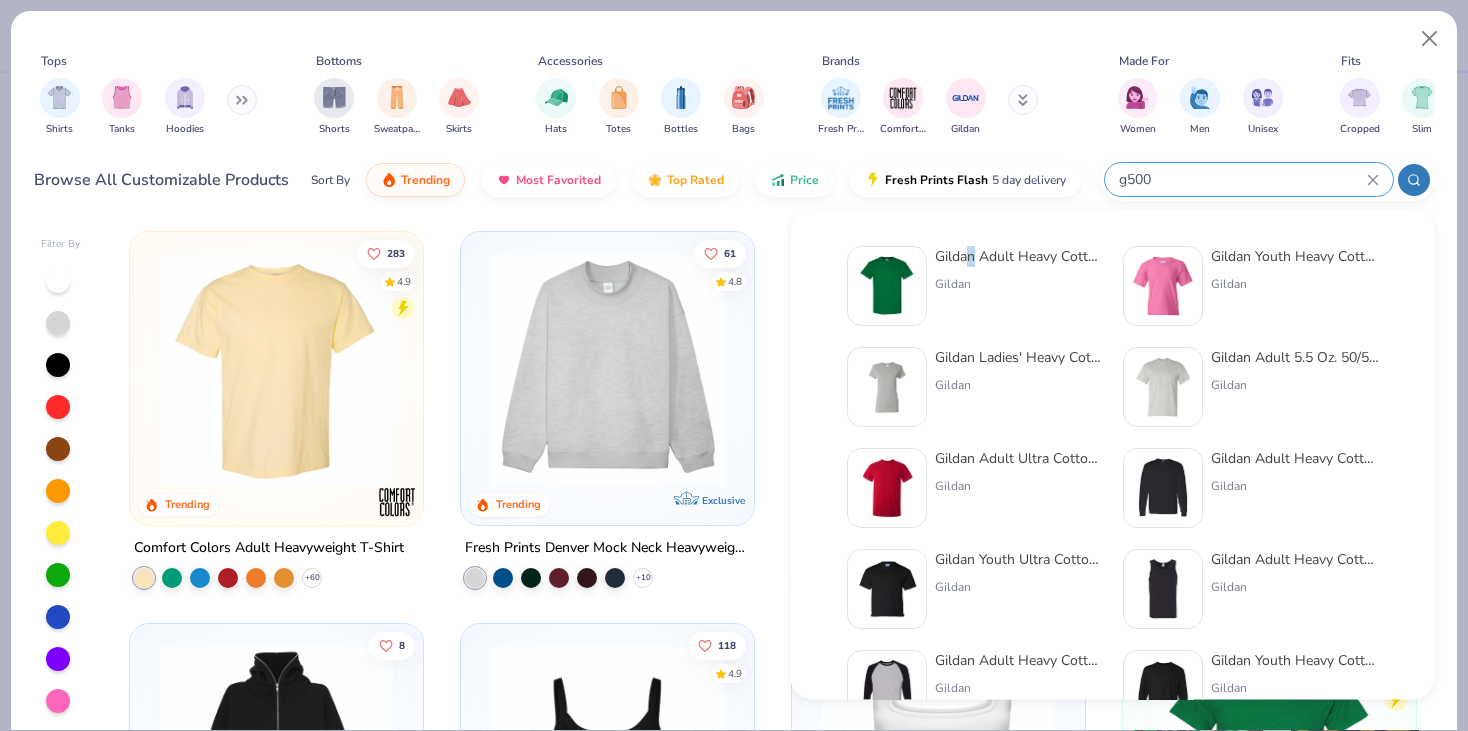 click on "Gildan Adult Heavy Cotton T-Shirt" at bounding box center (1019, 256) 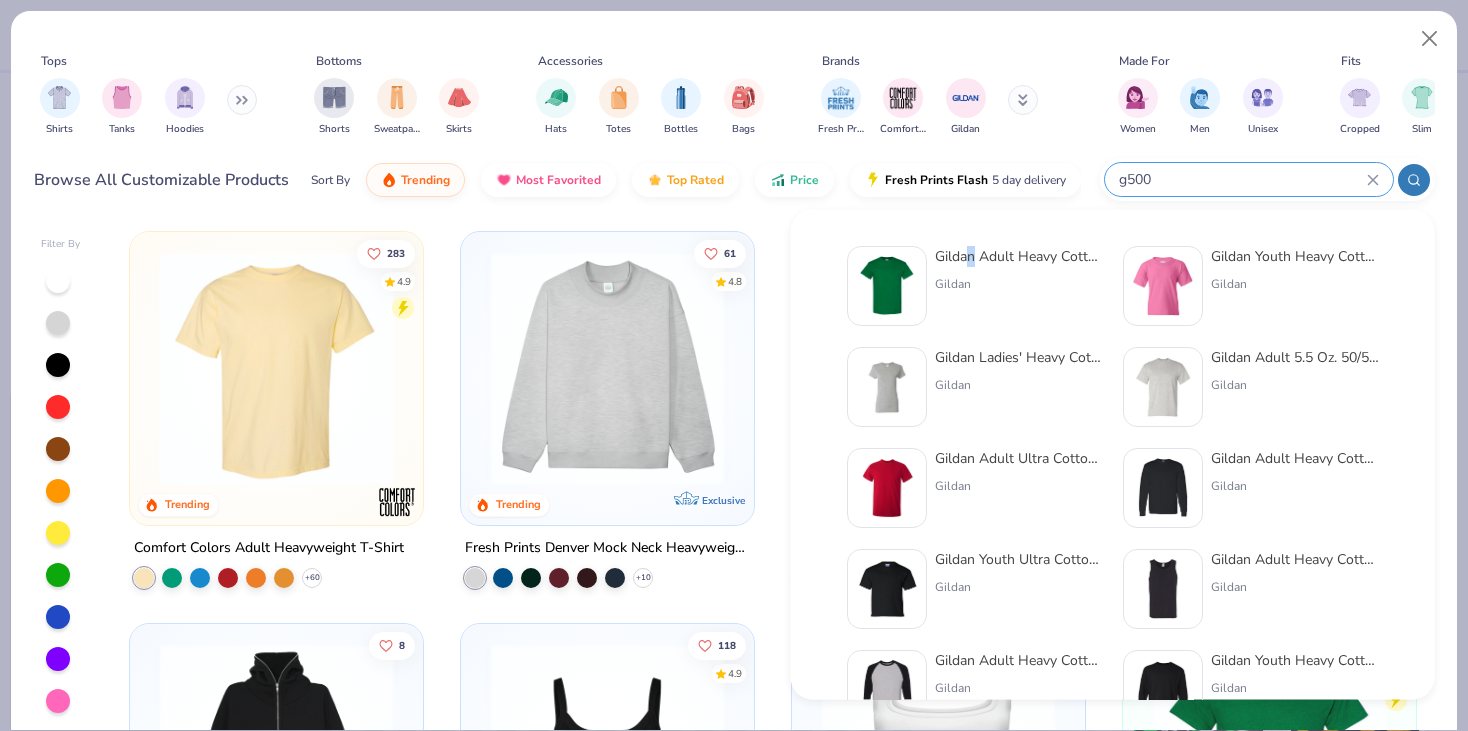 type 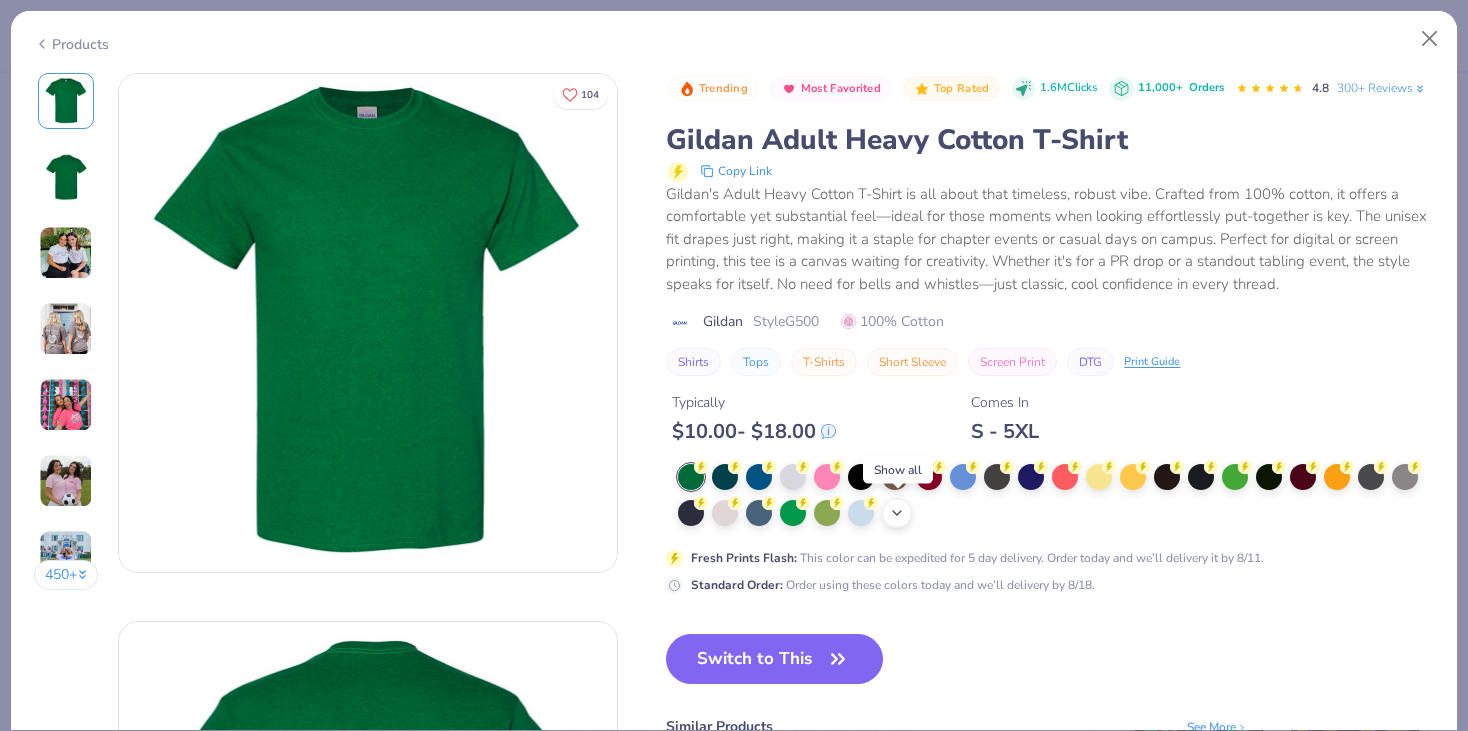 click 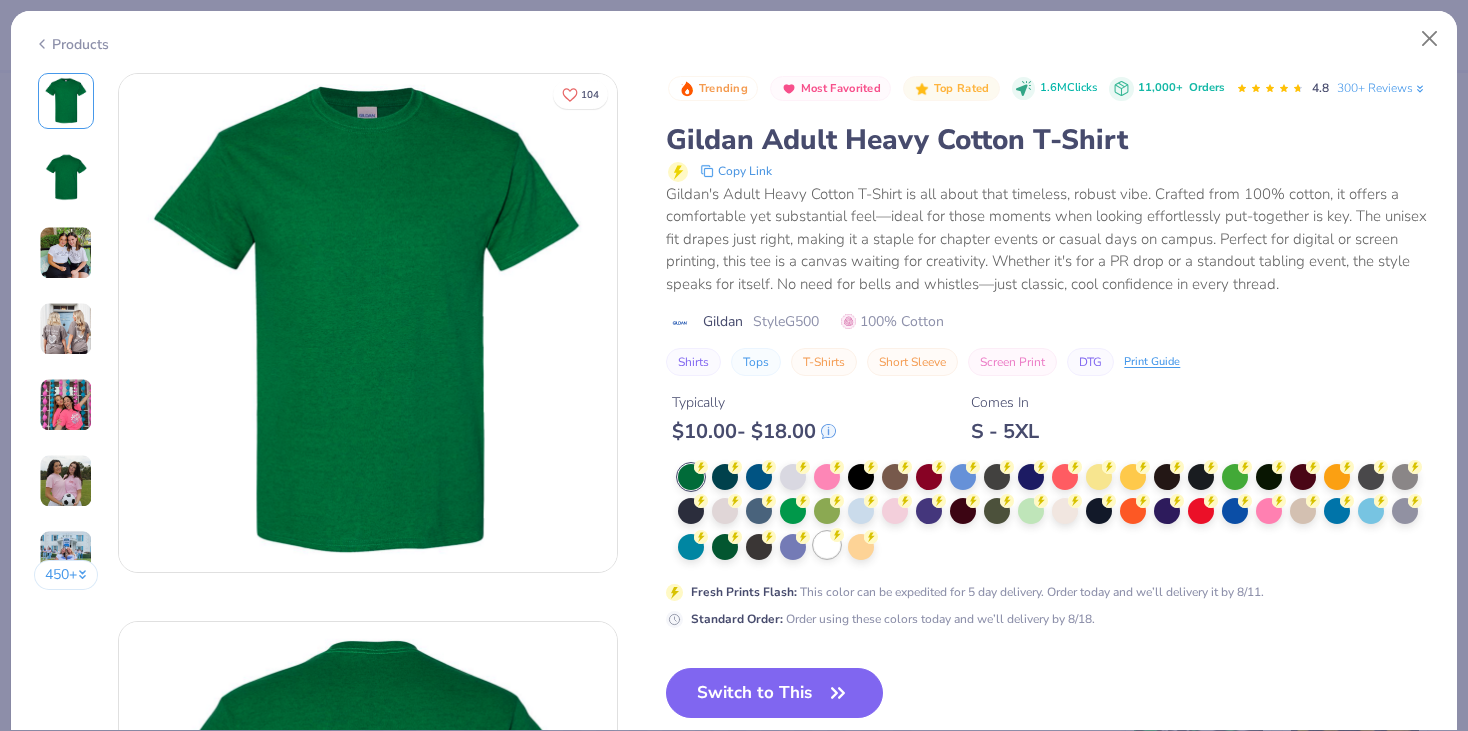 click at bounding box center [827, 545] 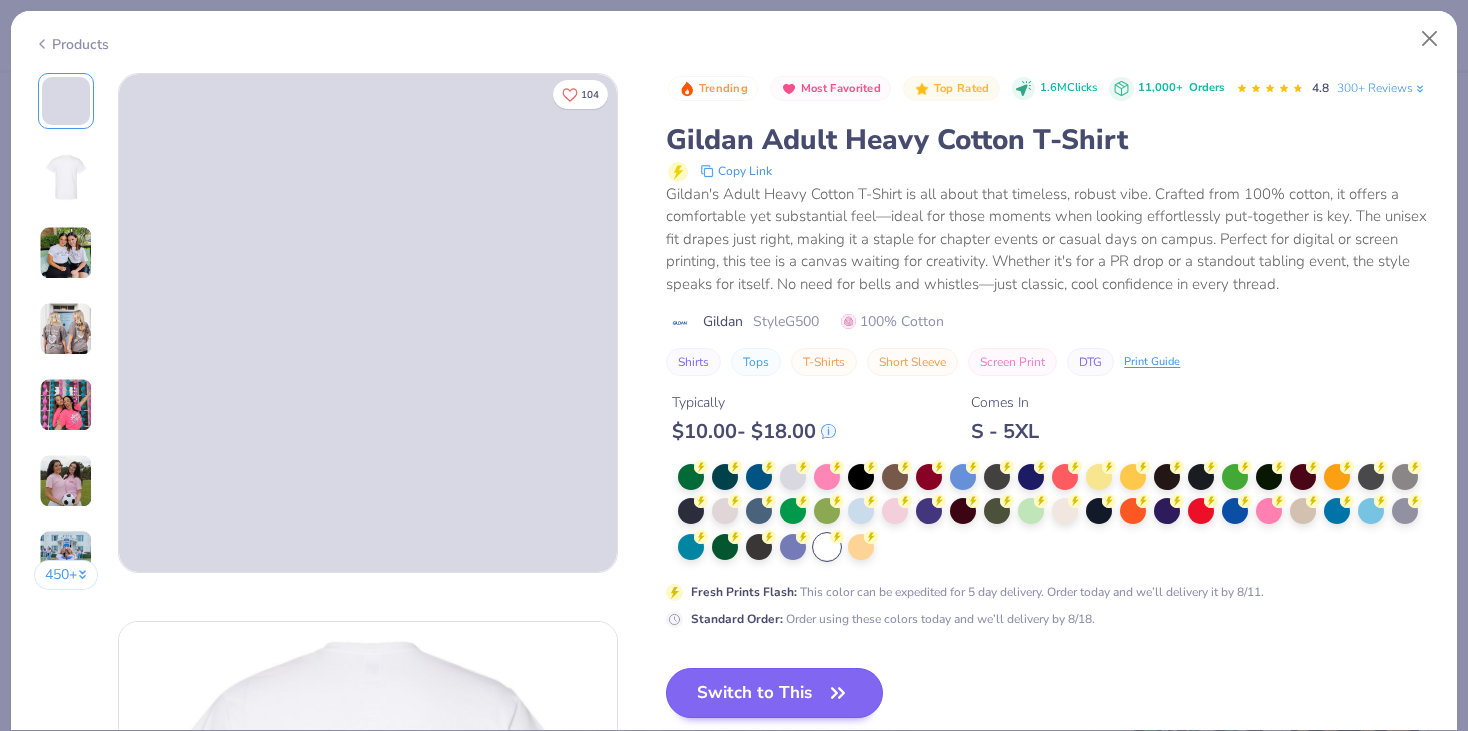 click on "Switch to This" at bounding box center (774, 693) 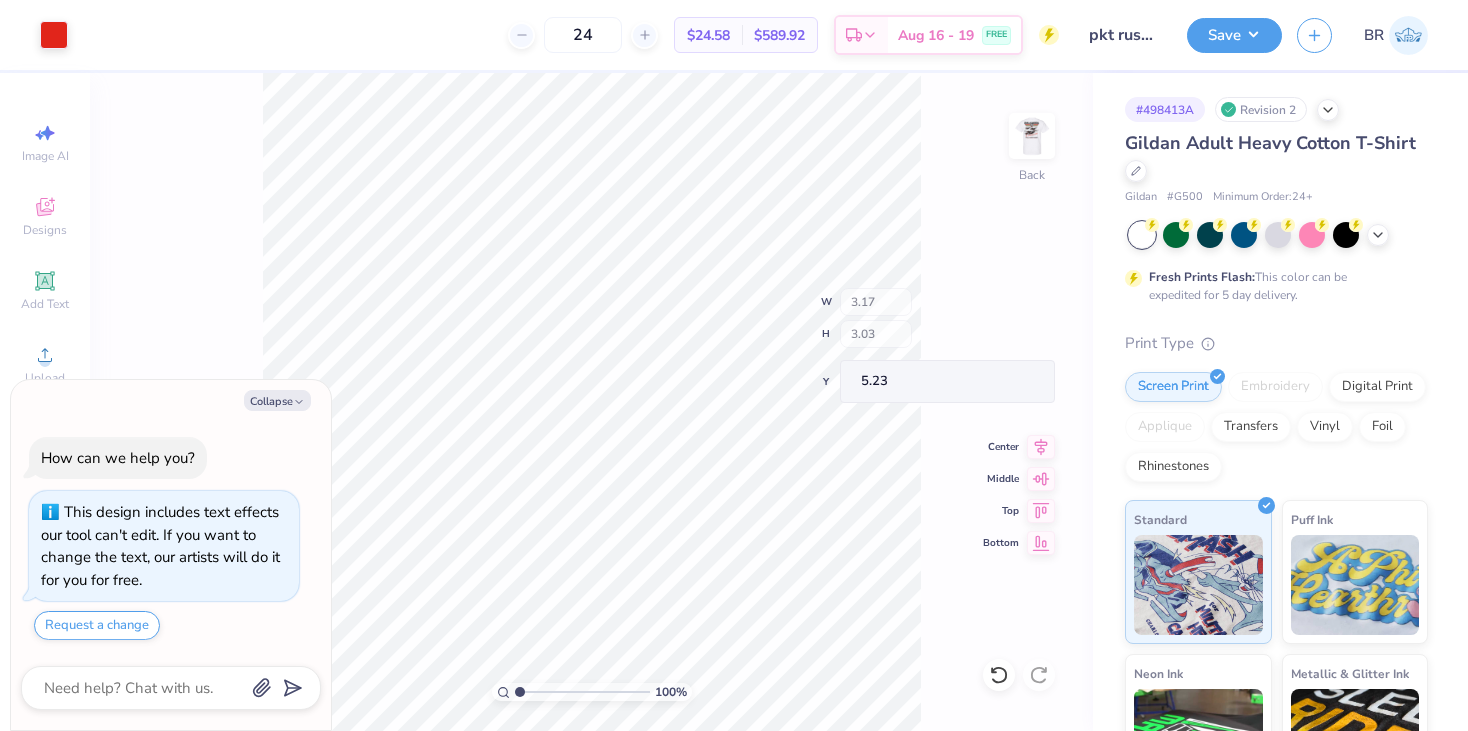 type on "x" 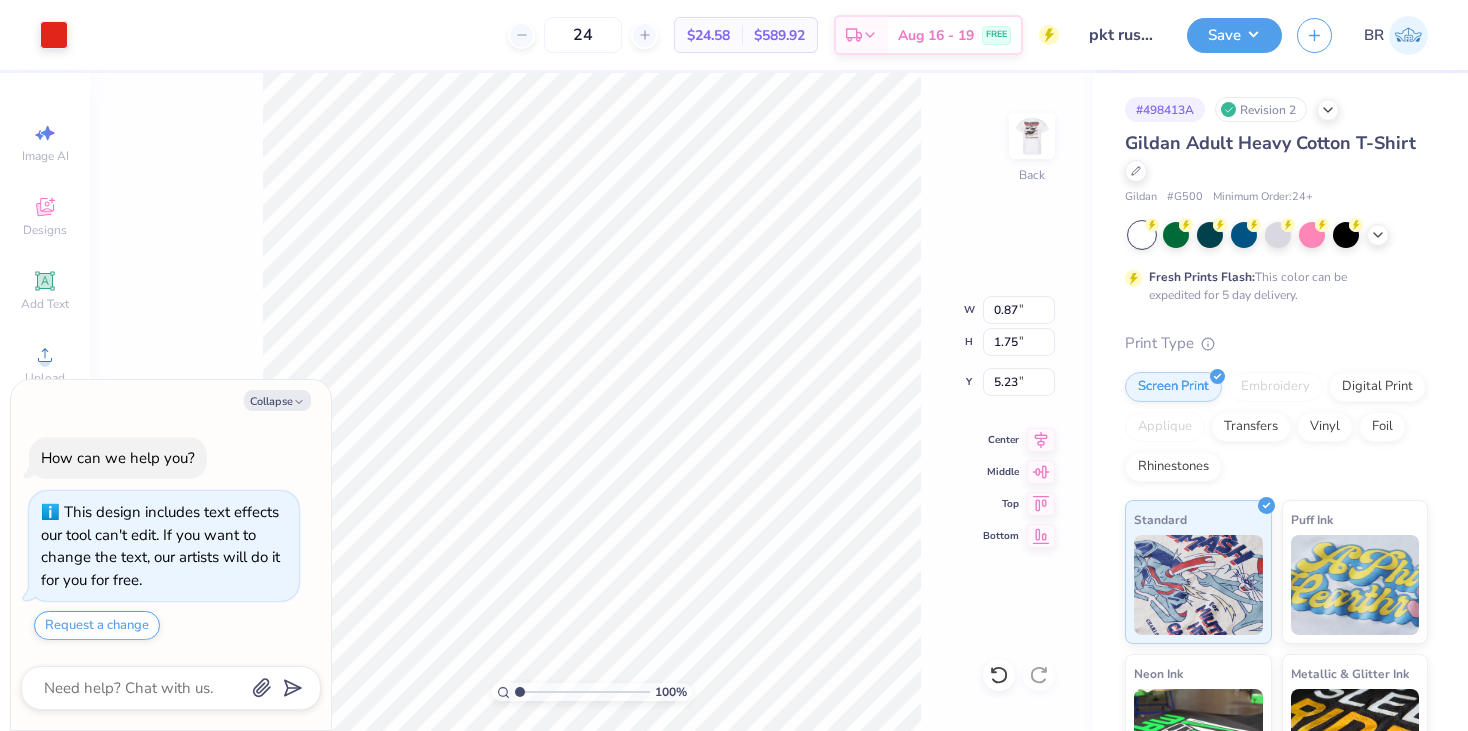 type on "x" 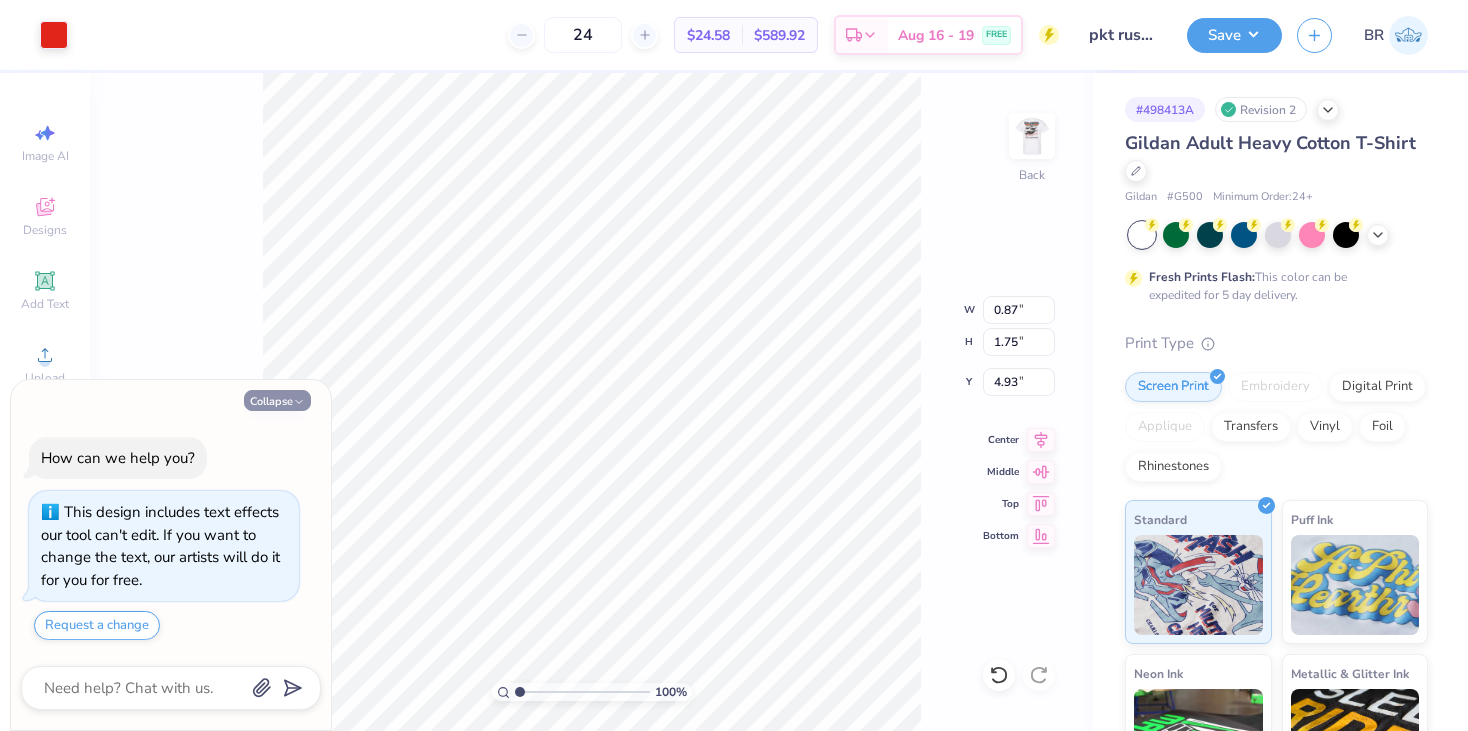 click on "Collapse" at bounding box center [277, 400] 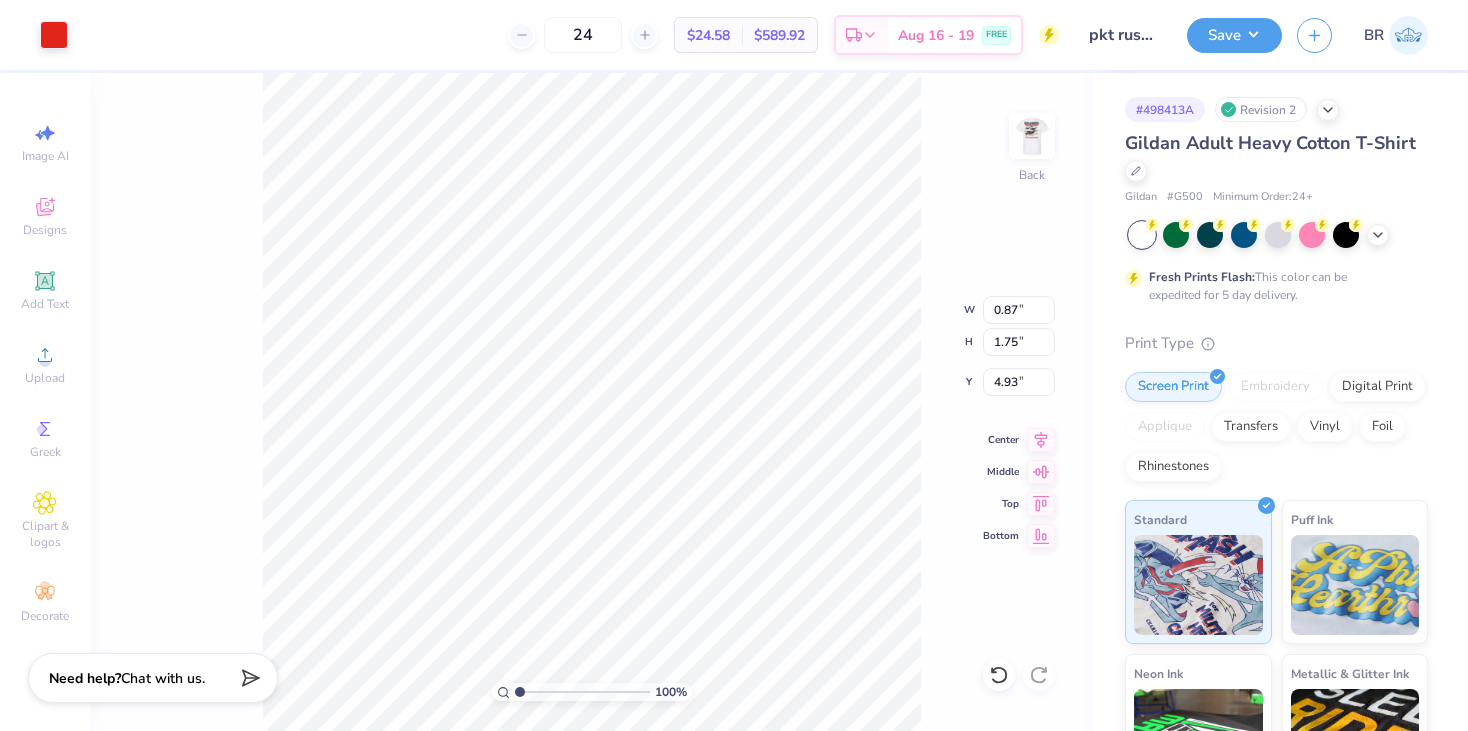 type on "5.35" 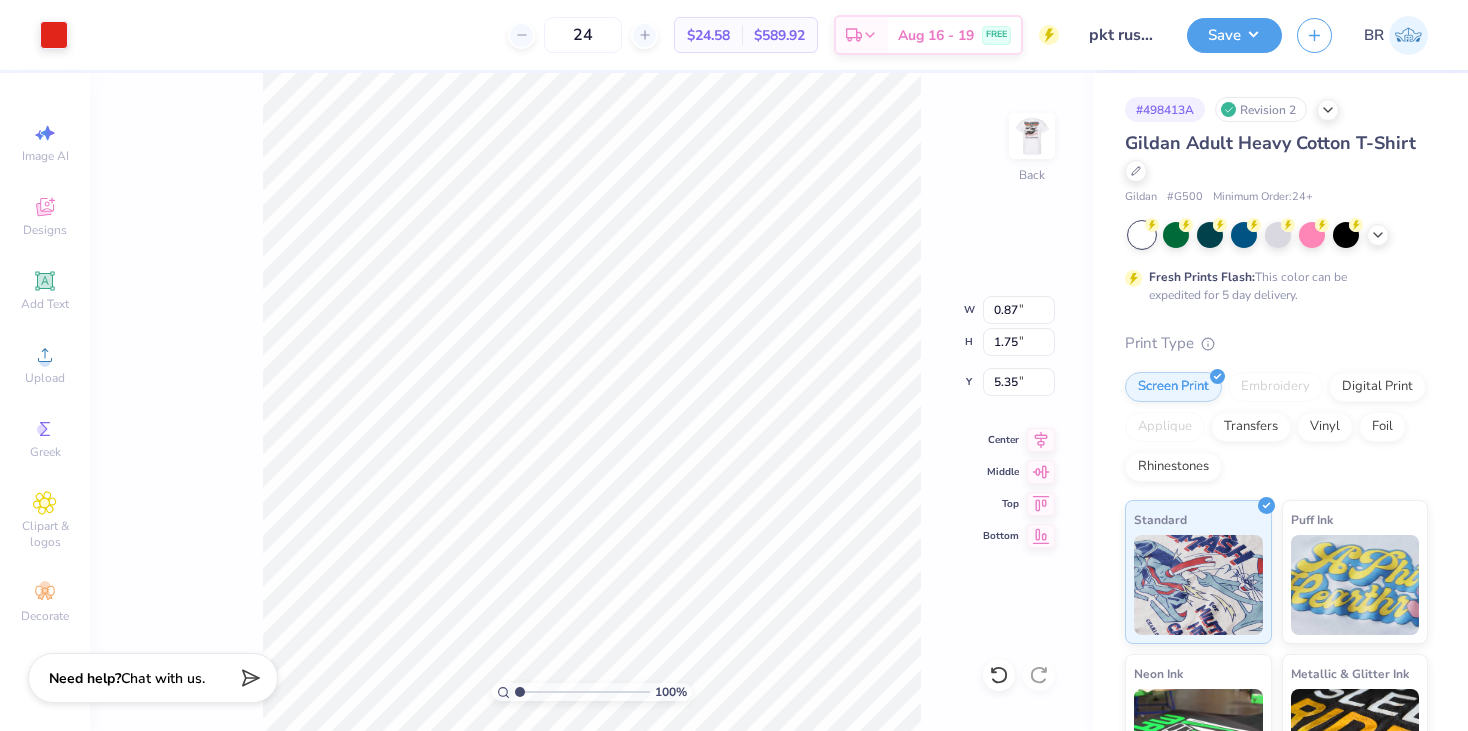 click on "100  % Back W [NUMBER] [NUMBER] " H [NUMBER] [NUMBER] " Y [NUMBER] [NUMBER] " Center Middle Top Bottom" at bounding box center (591, 402) 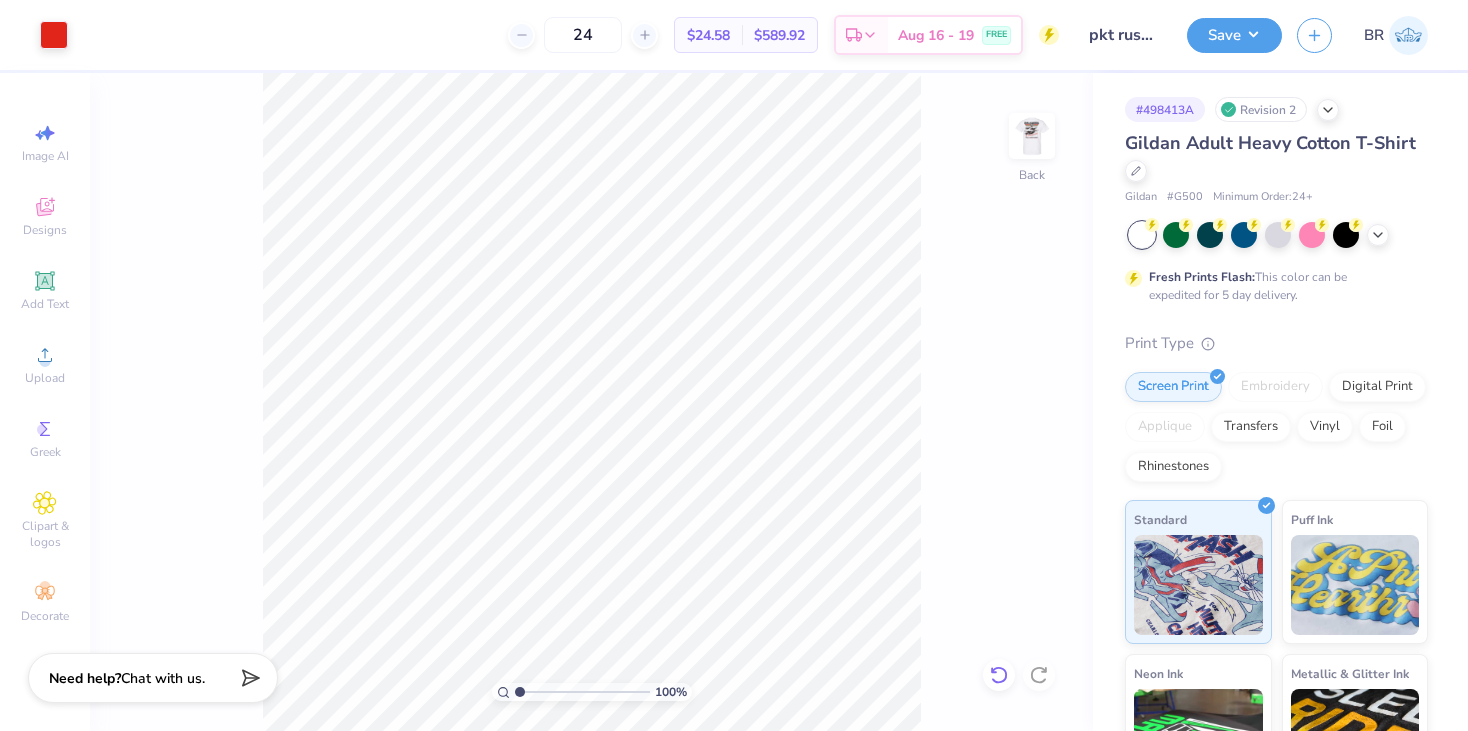 click 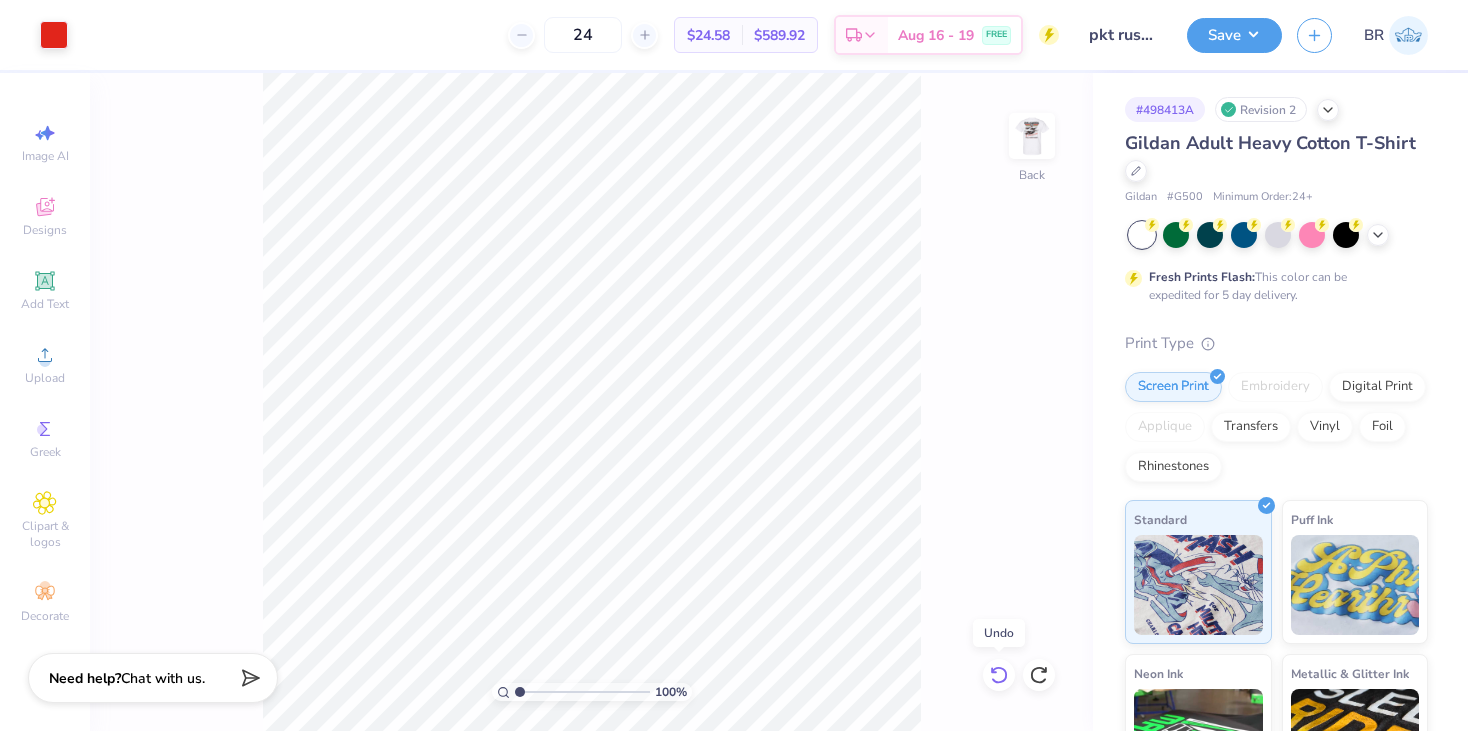 click 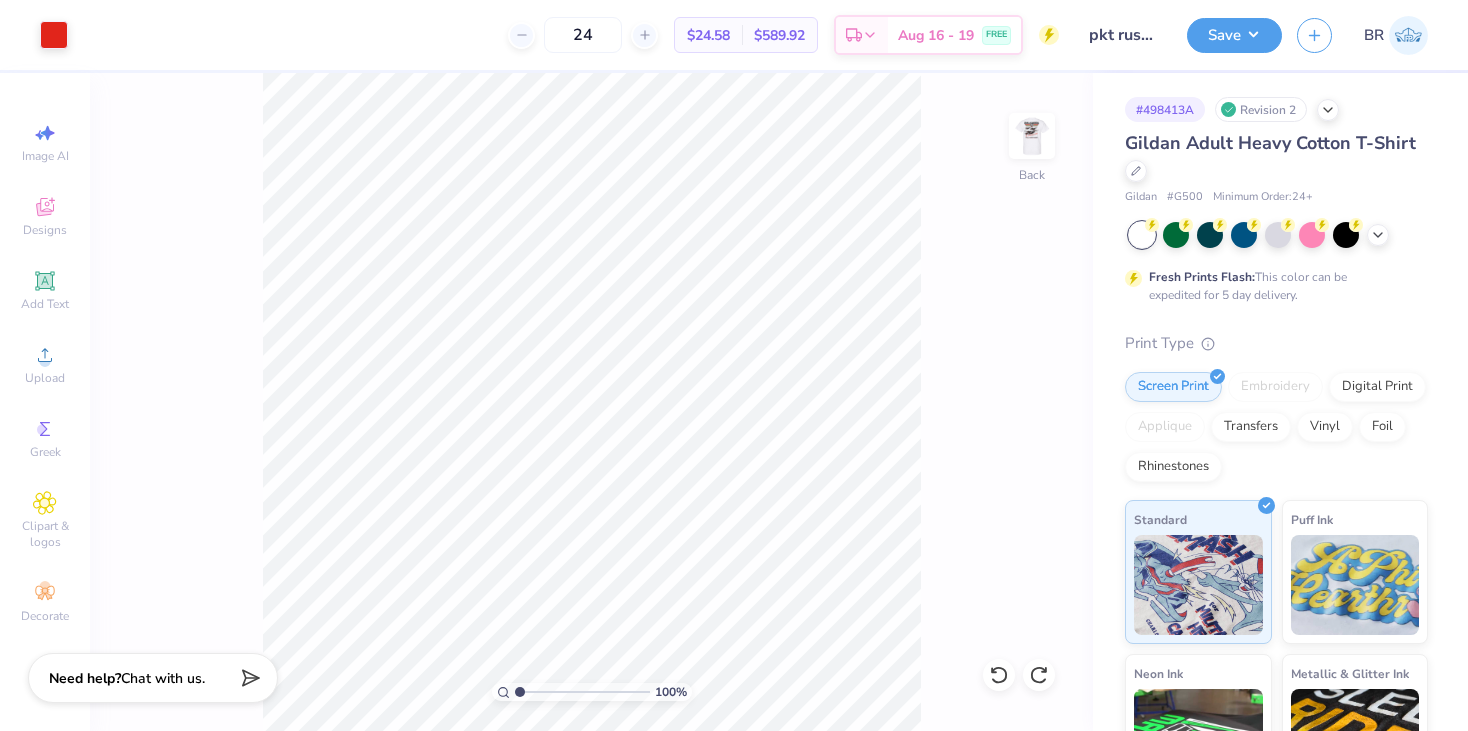 click on "Gildan Adult Heavy Cotton T-Shirt Gildan # G500 Minimum Order:  24 +   Fresh Prints Flash:  This color can be expedited for 5 day delivery. Print Type Screen Print Embroidery Digital Print Applique Transfers Vinyl Foil Rhinestones Standard Puff Ink Neon Ink Metallic Ink Glitter Ink Glow in the Dark Ink Water based Ink" at bounding box center [1276, 541] 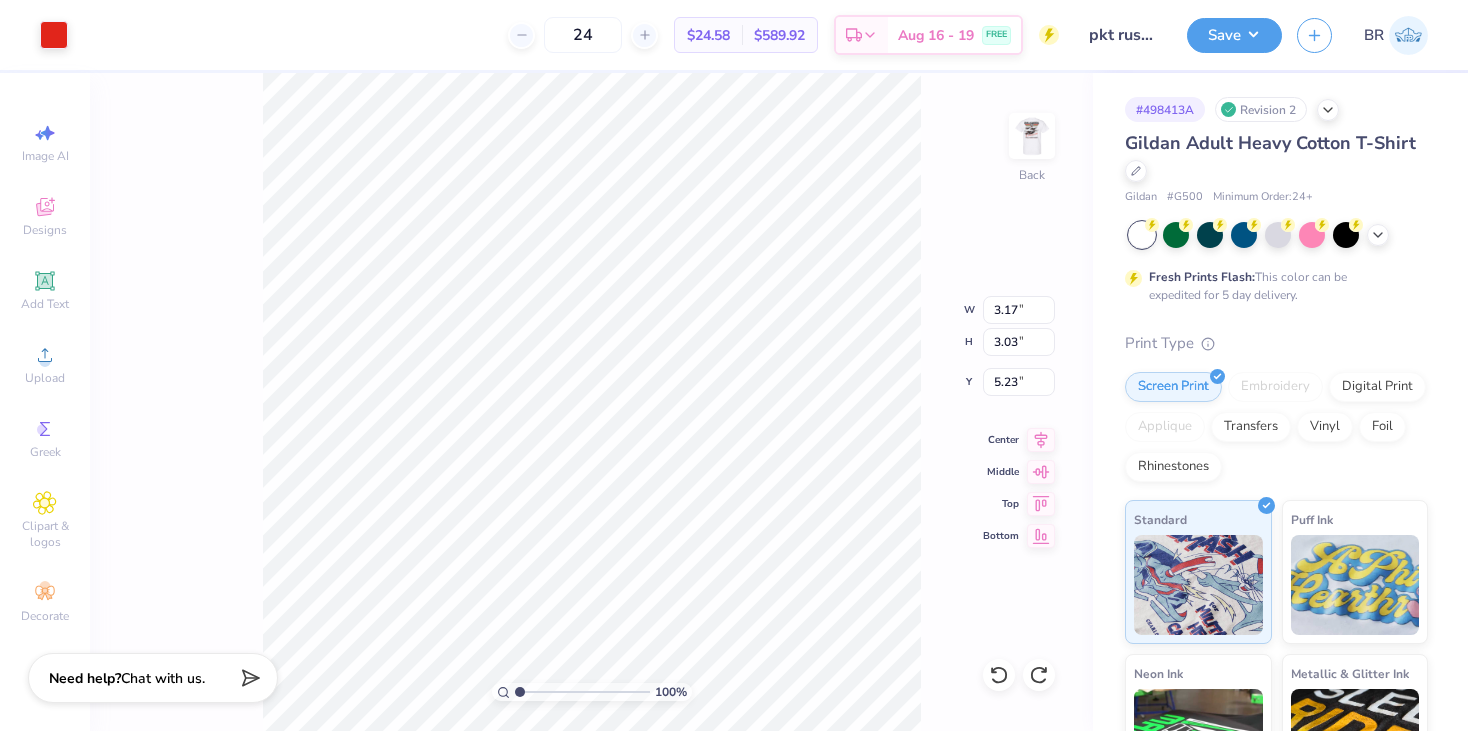 type on "4.78" 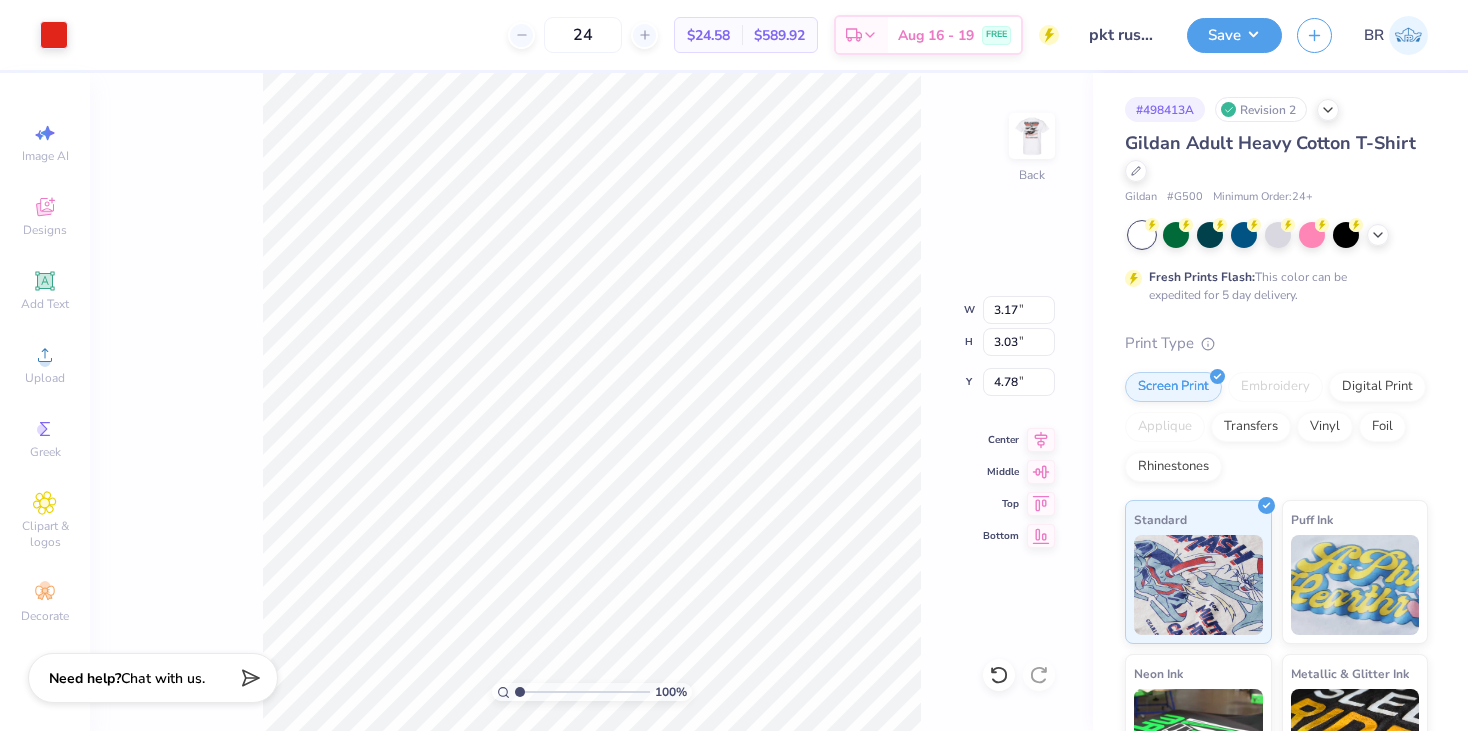 click on "100  % Back W [NUMBER] [NUMBER] " H [NUMBER] [NUMBER] " Y [NUMBER] [NUMBER] " Center Middle Top Bottom" at bounding box center (591, 402) 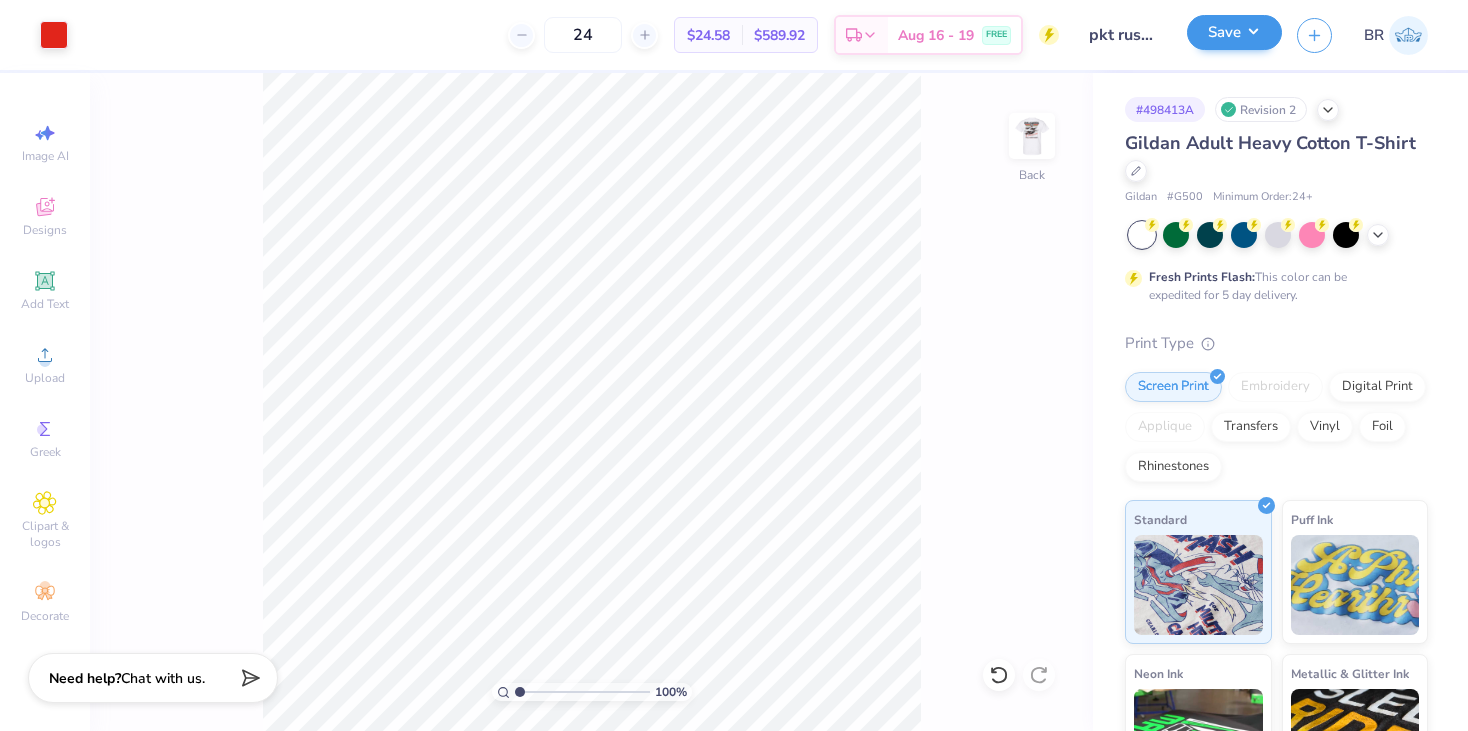 click on "Save" at bounding box center (1234, 32) 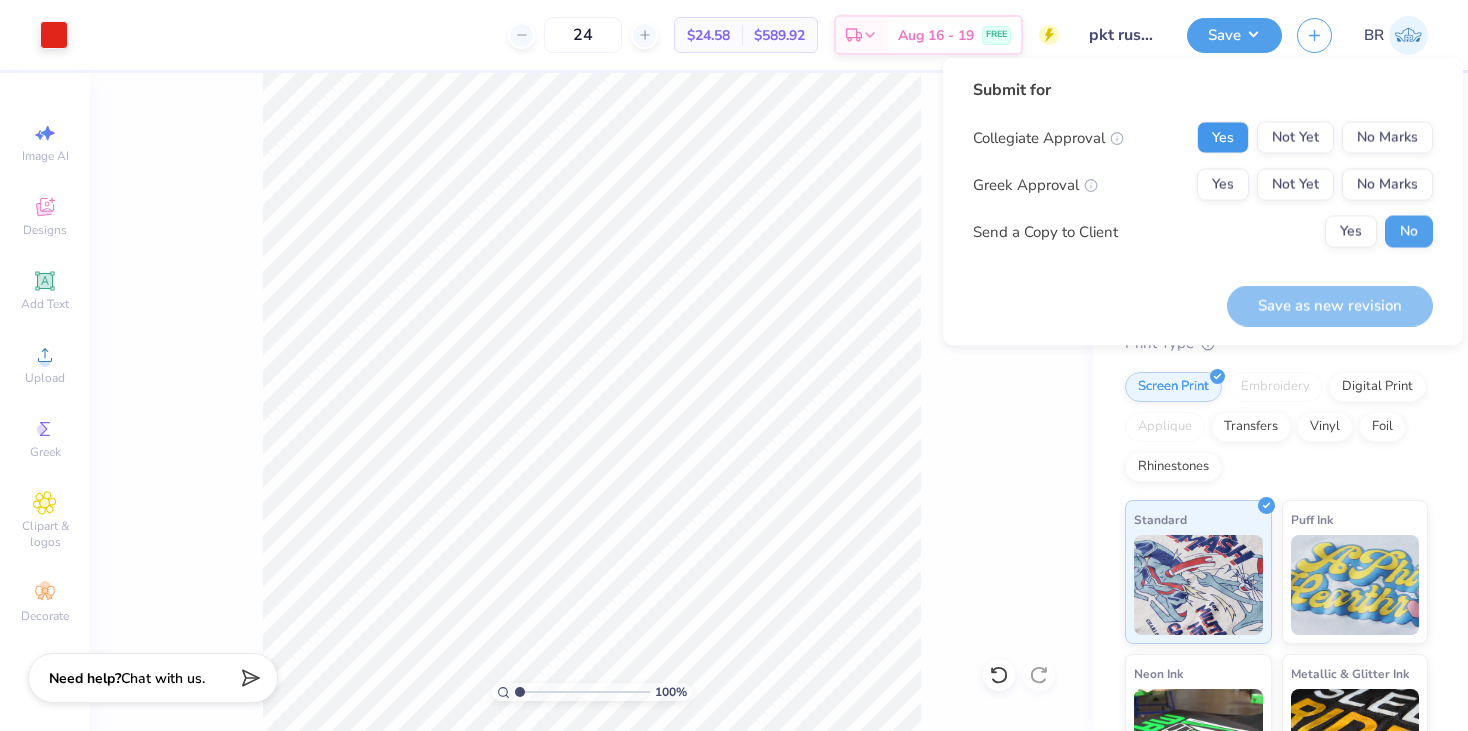 click on "Yes" at bounding box center [1223, 138] 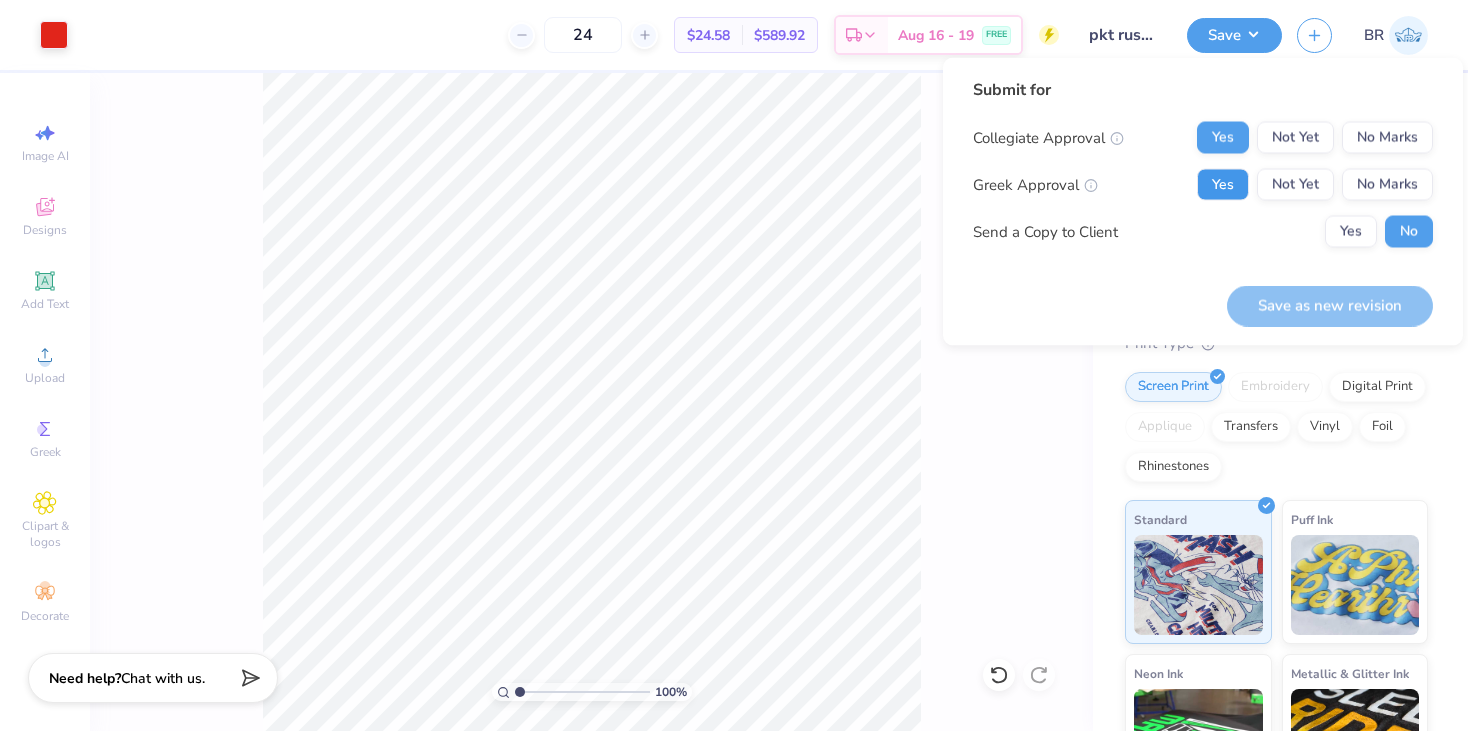 click on "Yes" at bounding box center [1223, 185] 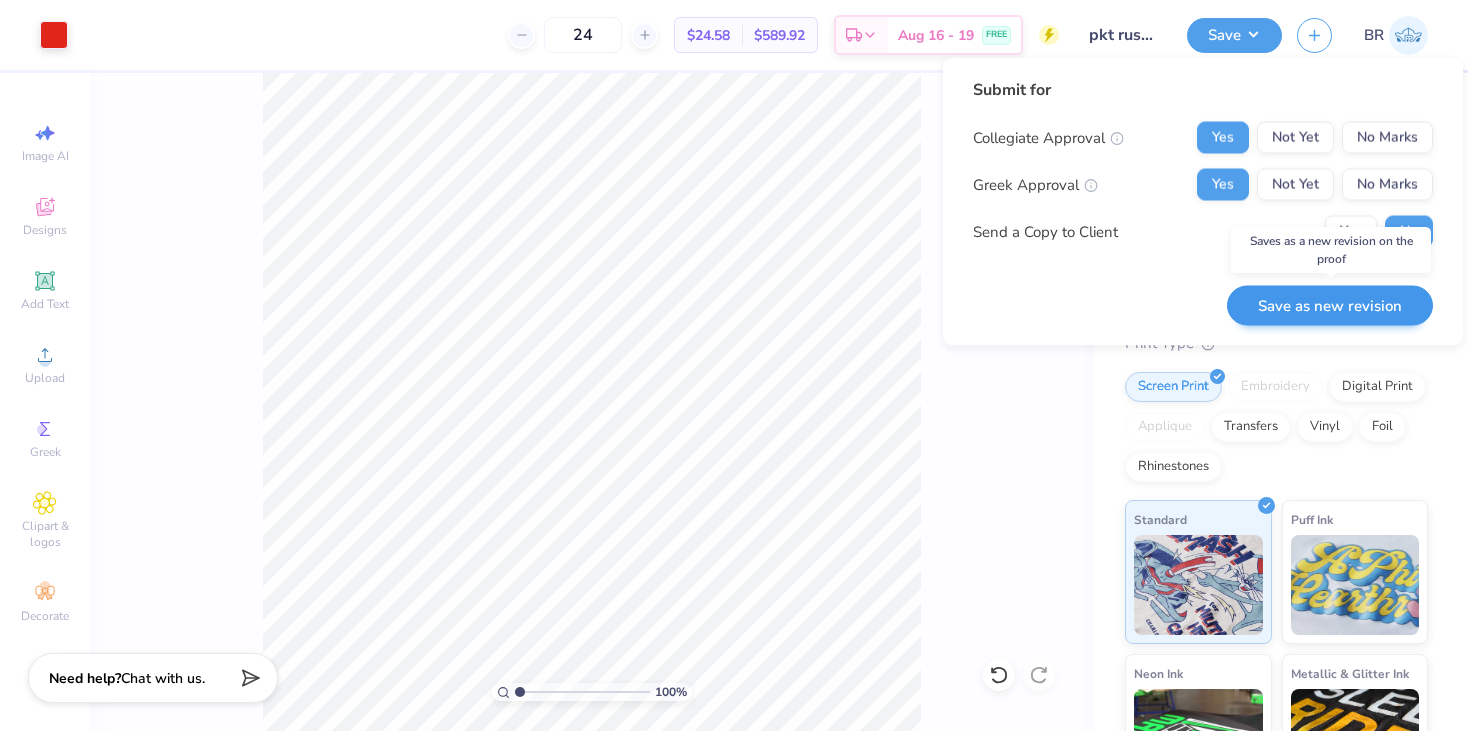 click on "Save as new revision" at bounding box center (1330, 305) 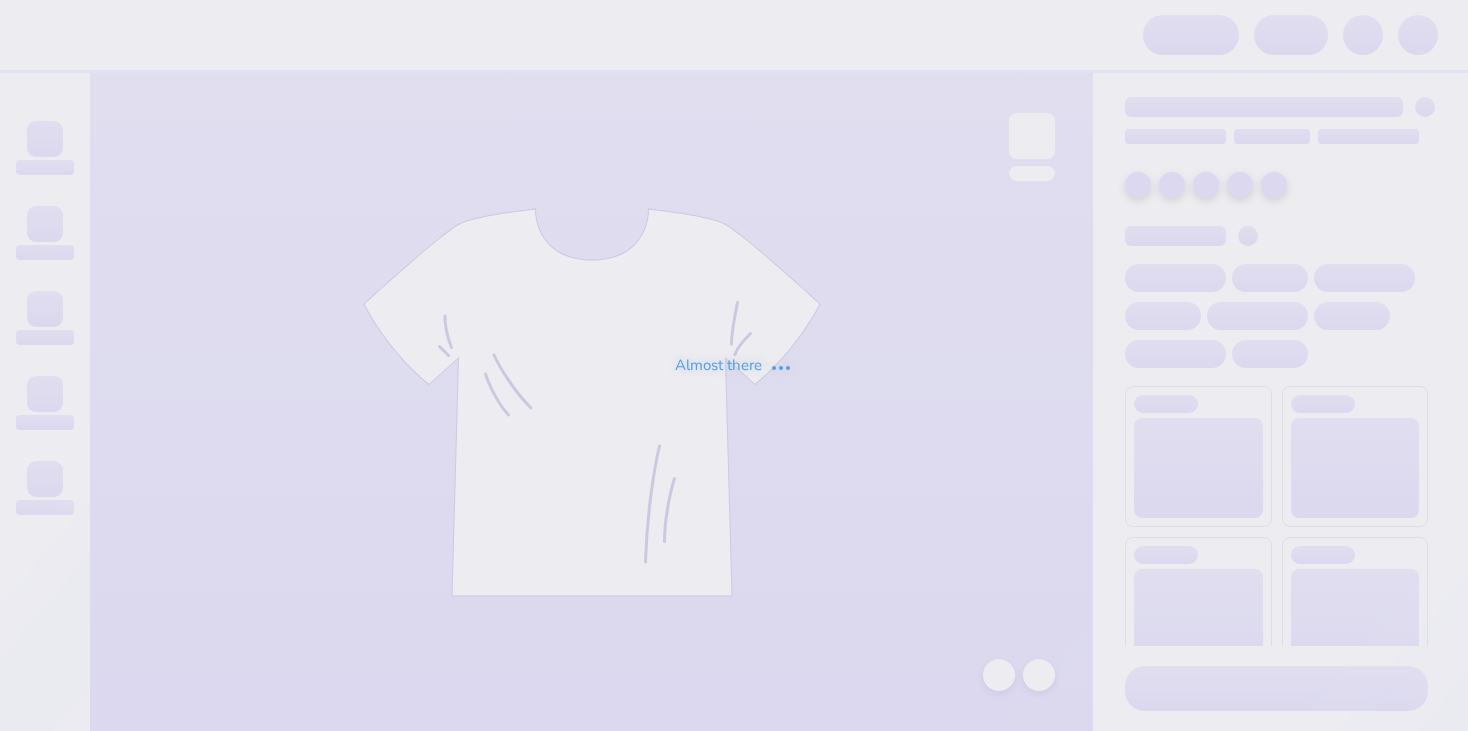 scroll, scrollTop: 0, scrollLeft: 0, axis: both 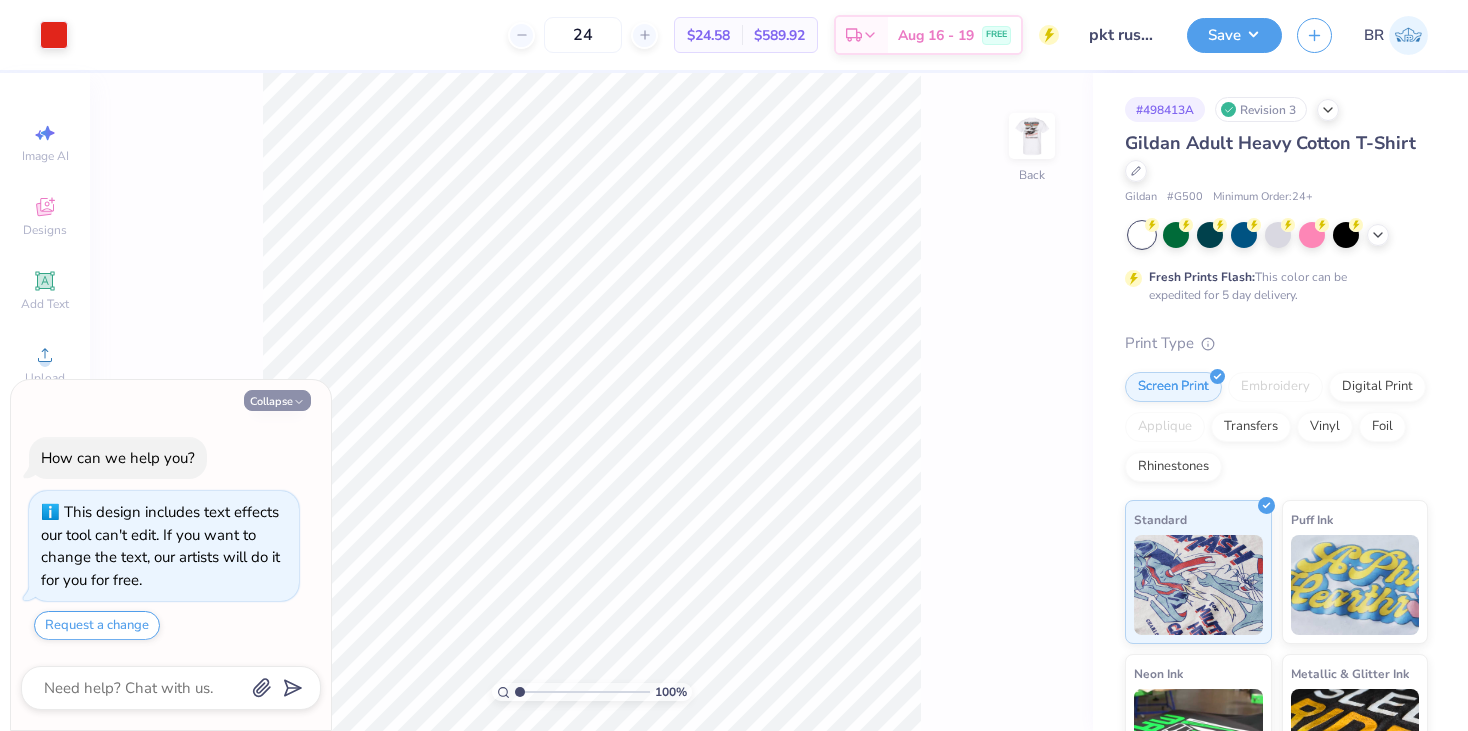 click on "Collapse" at bounding box center [277, 400] 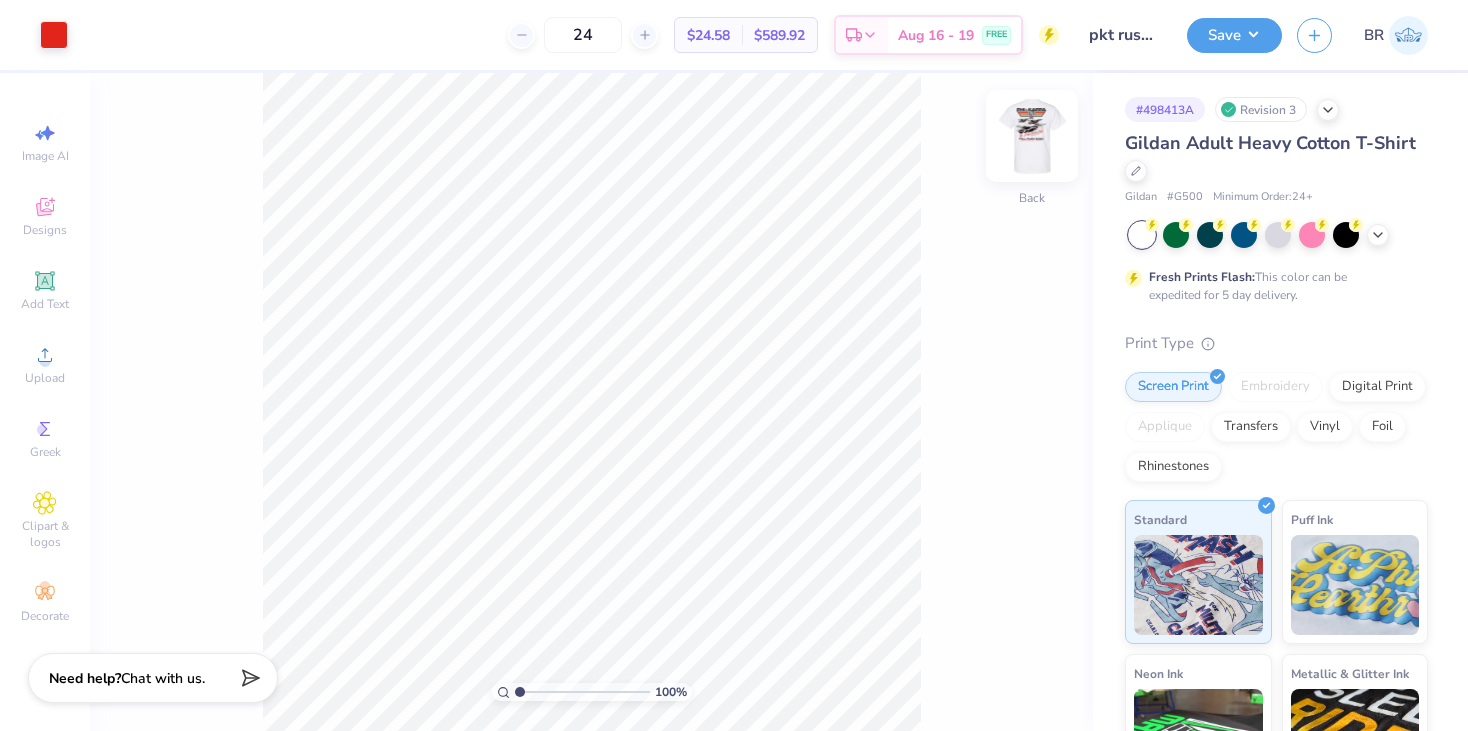 click at bounding box center (1032, 136) 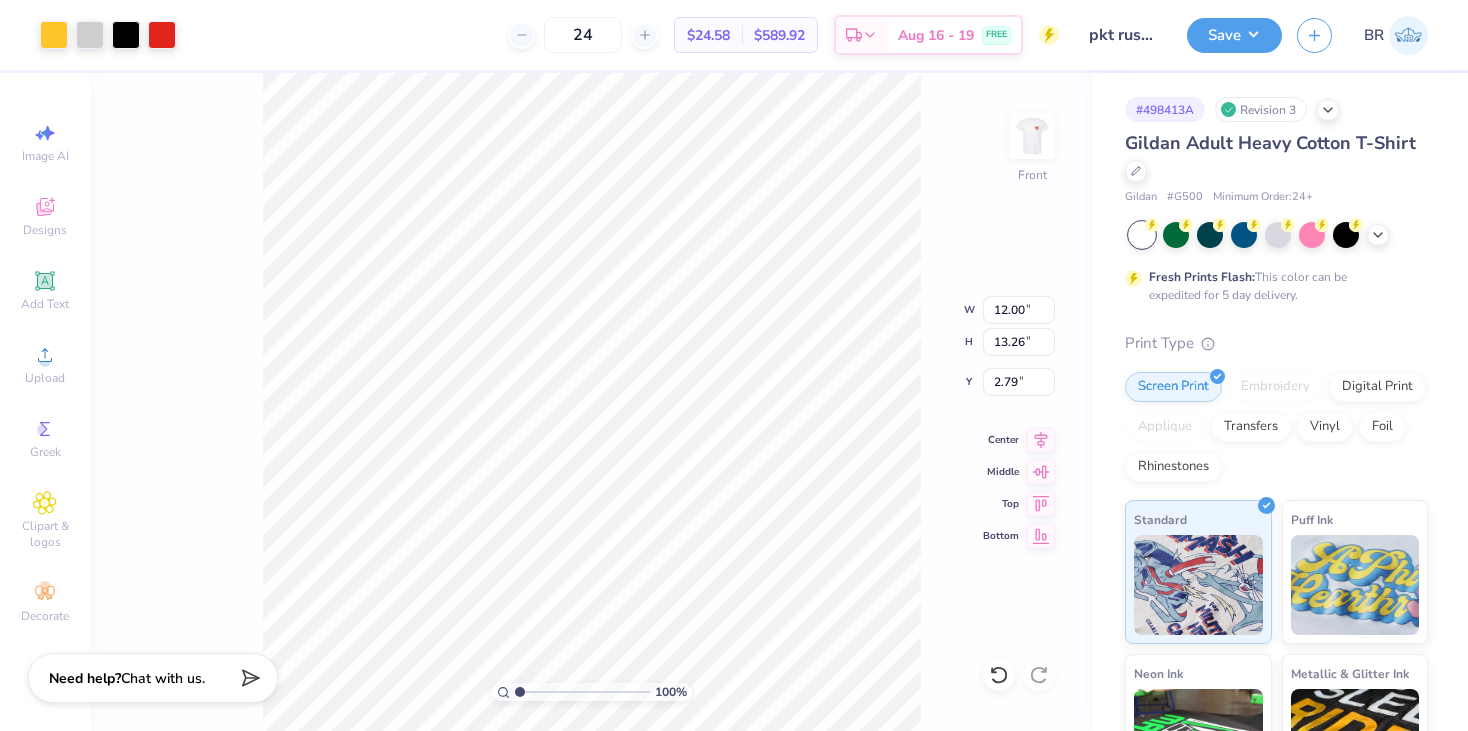 type on "3.00" 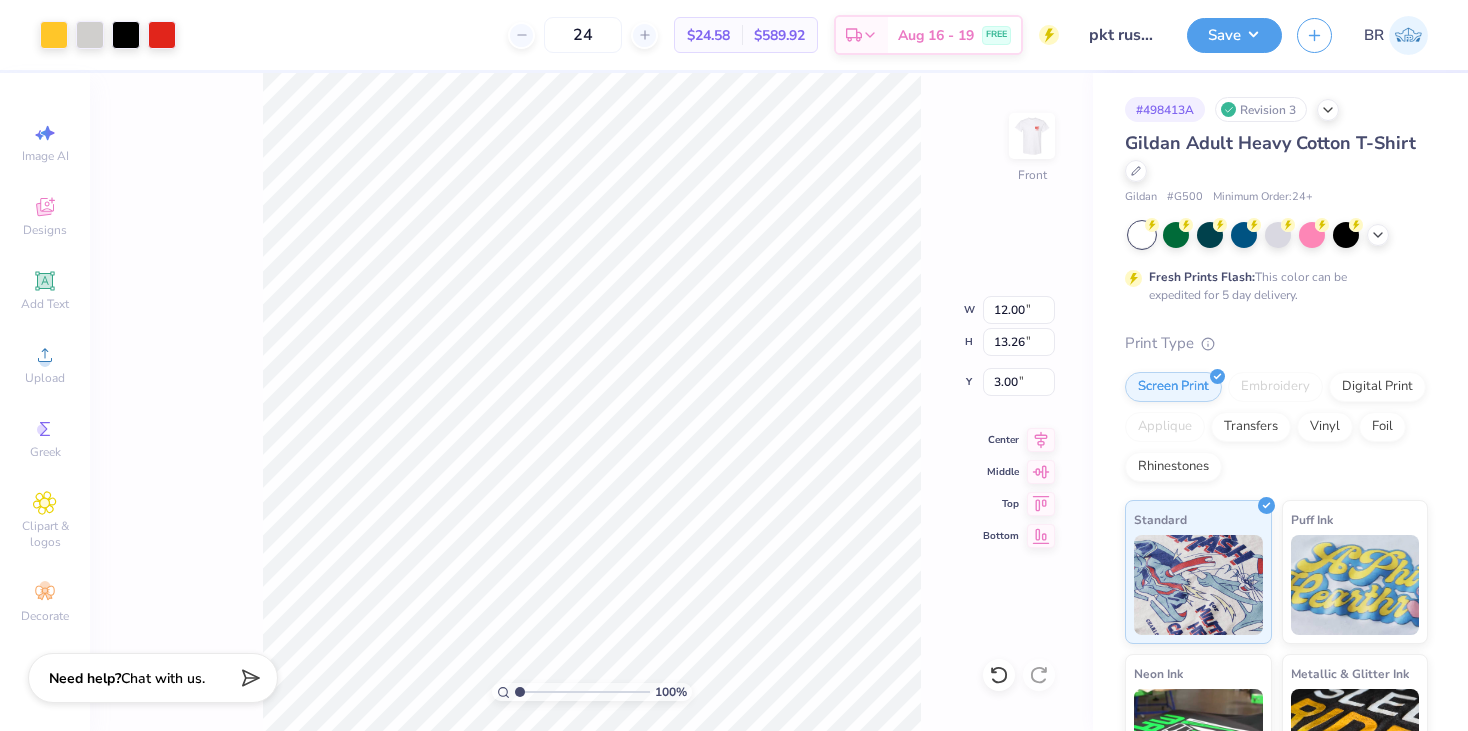 click on "100  % Front W 12.00 12.00 " H 13.26 13.26 " Y 3.00 2.79 " Center Middle Top Bottom" at bounding box center [591, 402] 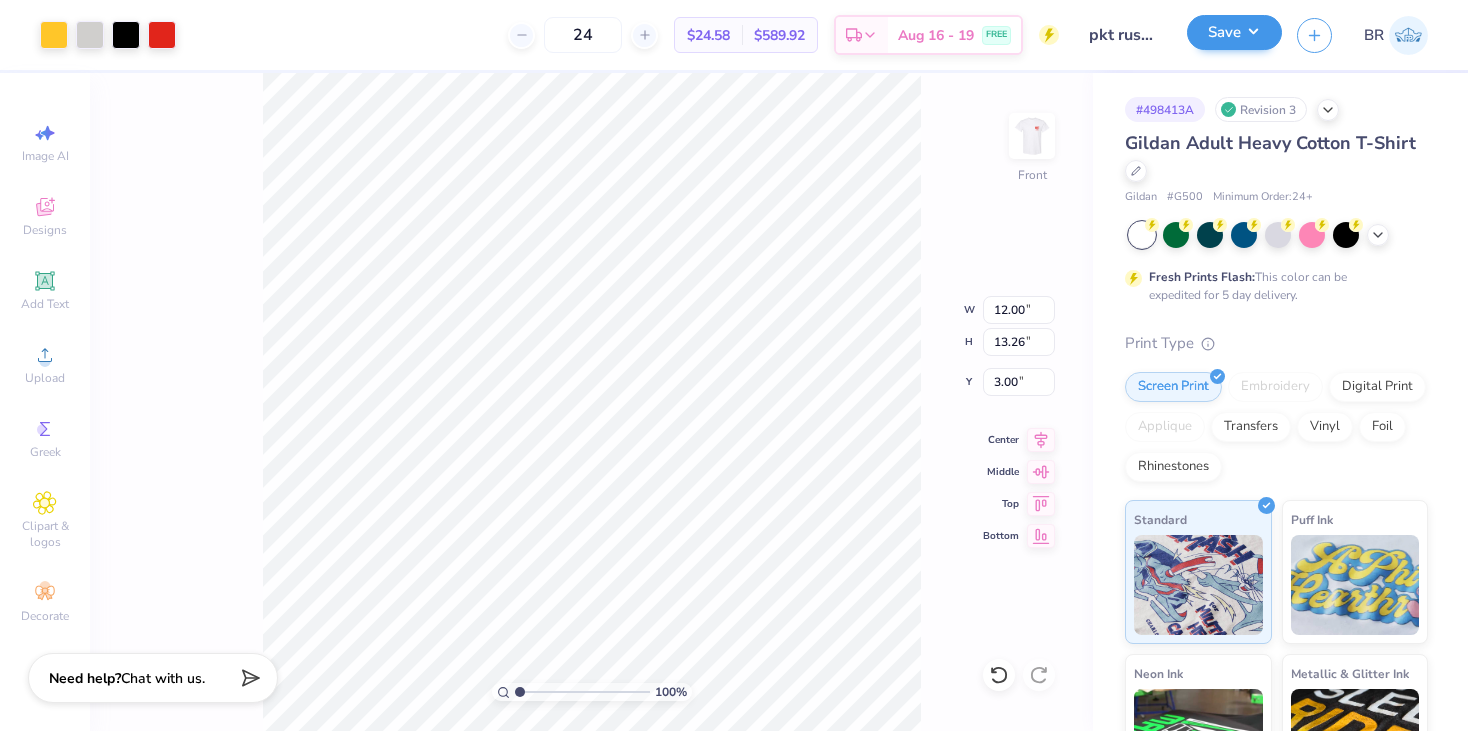 click on "Save" at bounding box center [1234, 32] 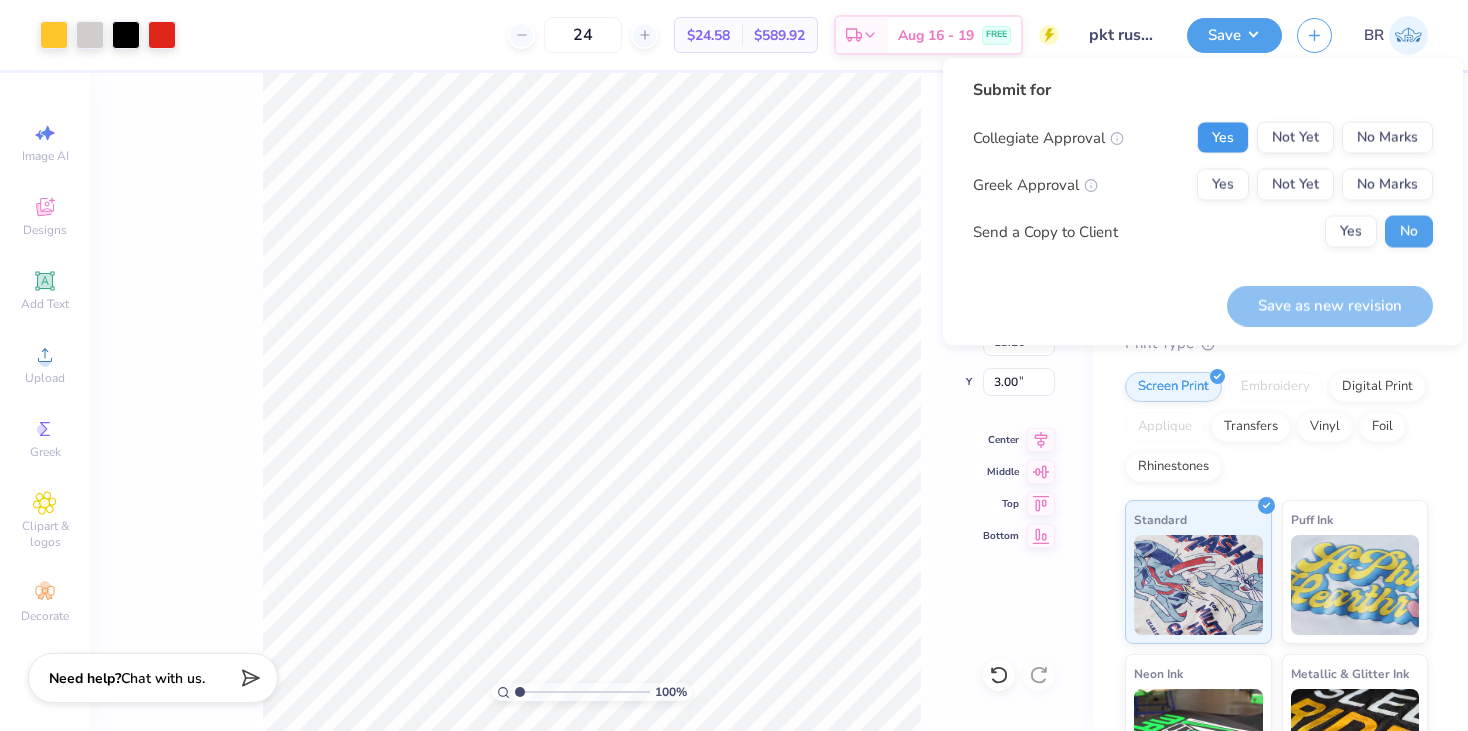 click on "Yes" at bounding box center (1223, 138) 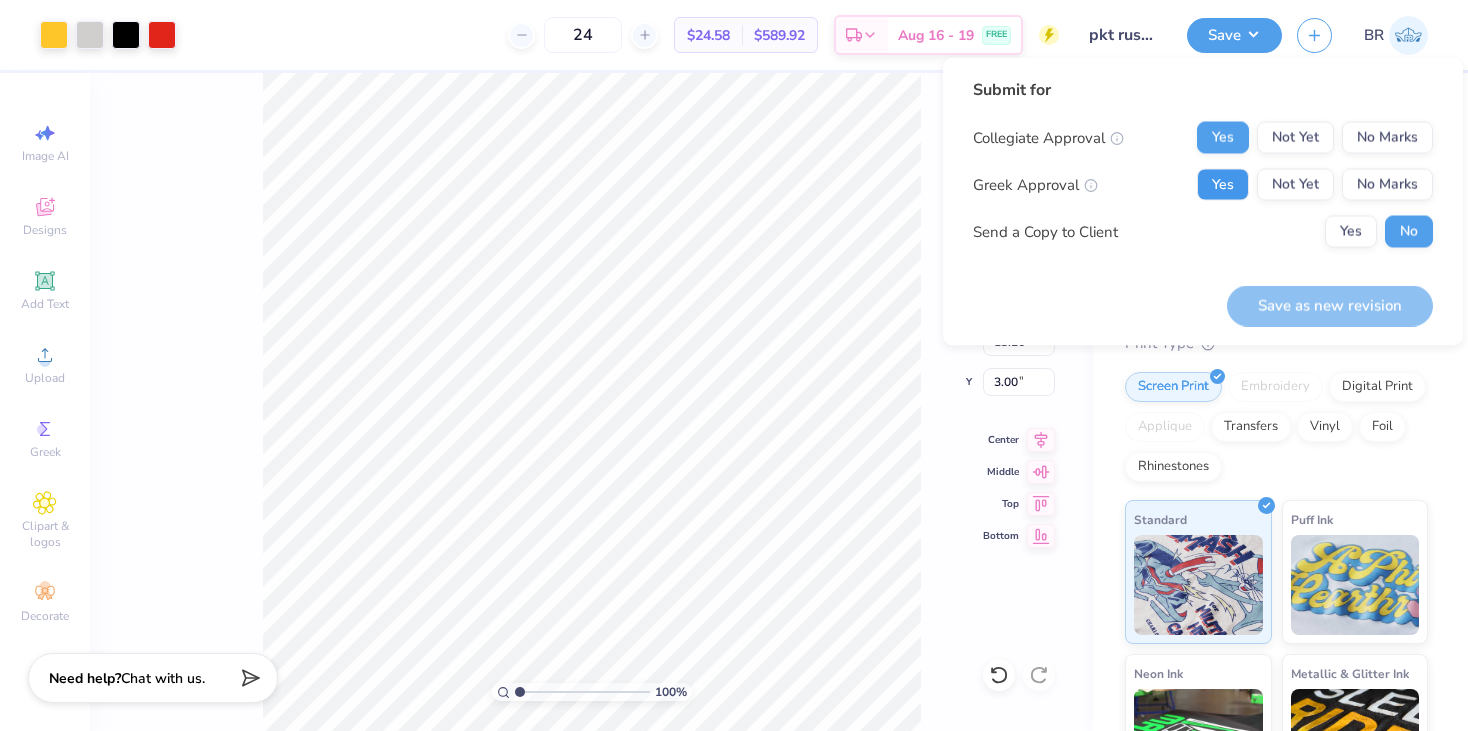 click on "Yes" at bounding box center [1223, 185] 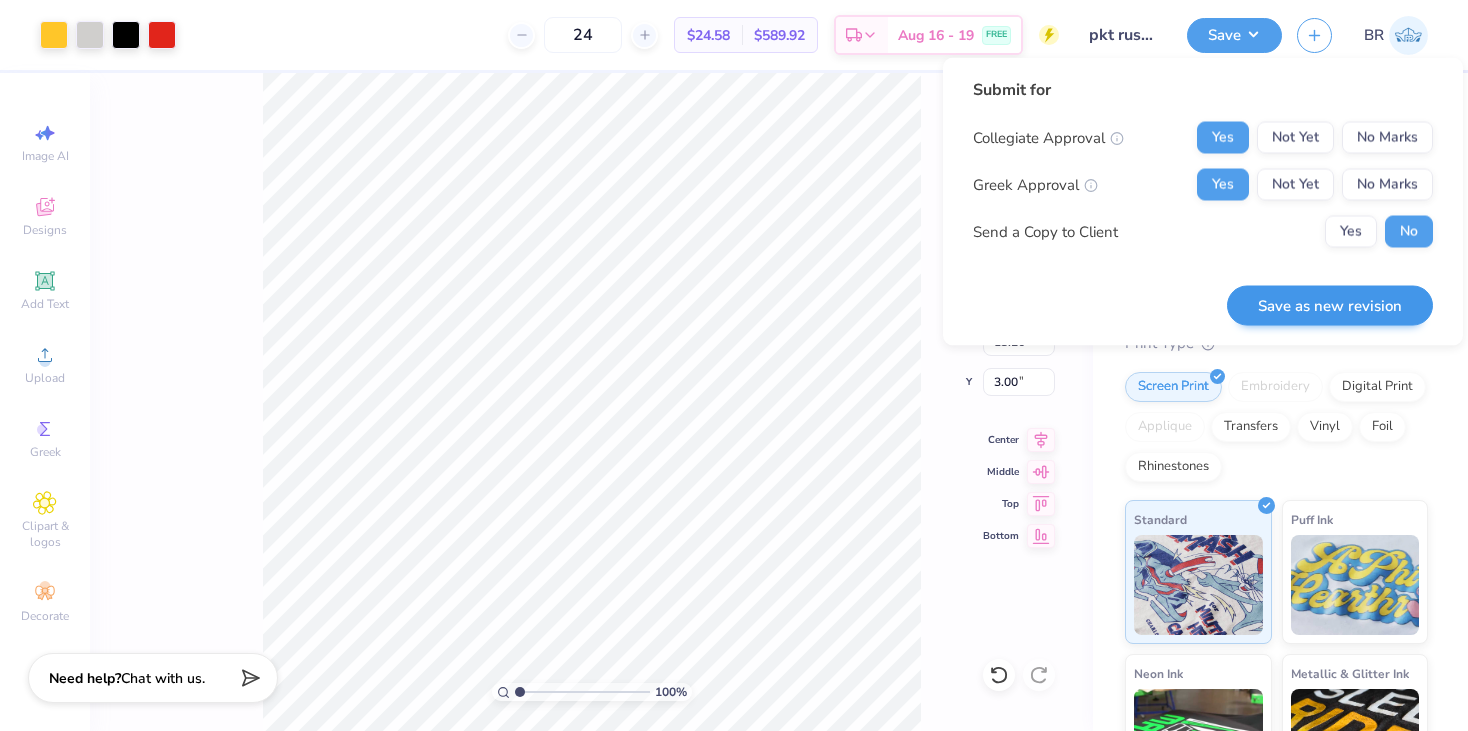 click on "Save as new revision" at bounding box center [1330, 305] 